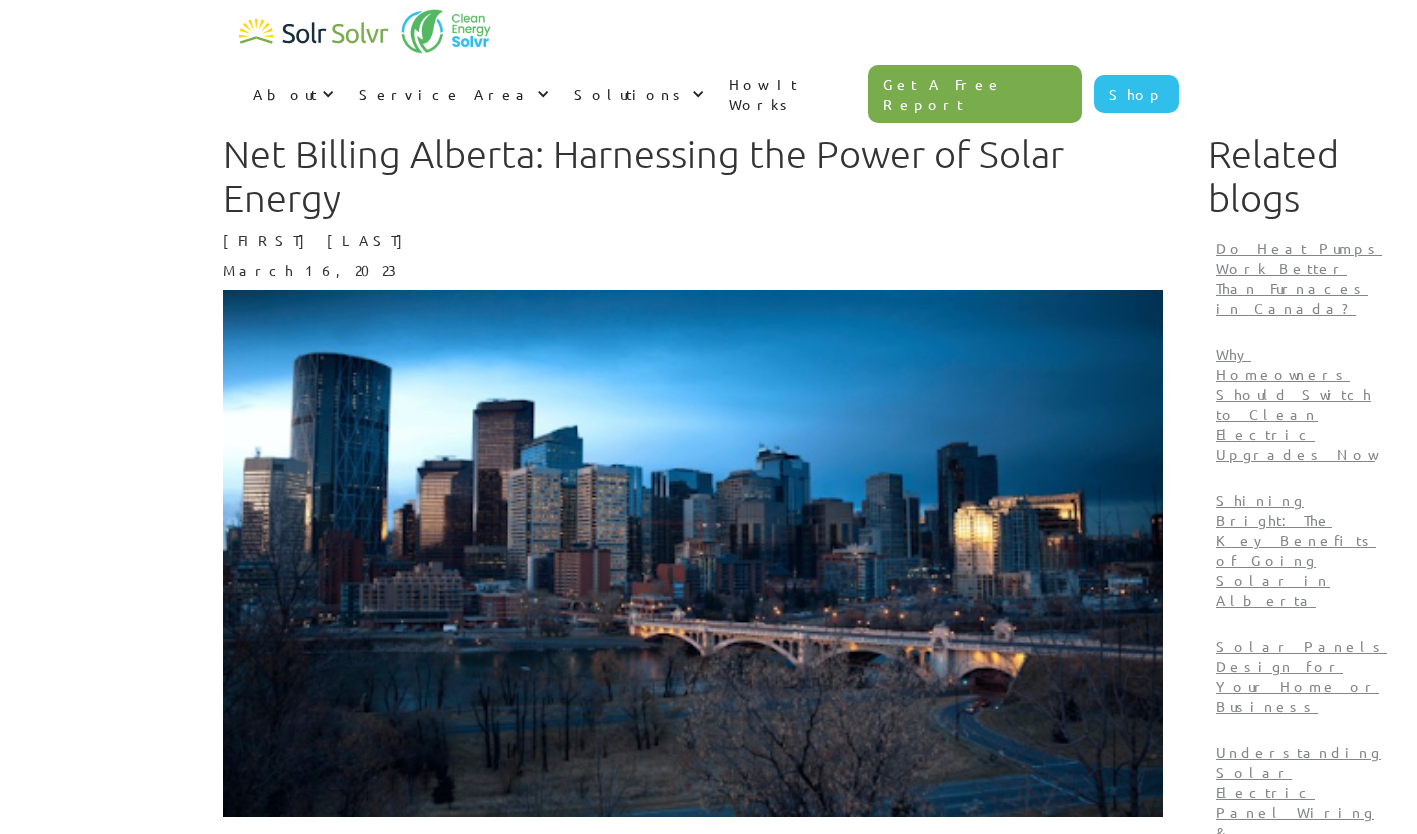 scroll, scrollTop: 0, scrollLeft: 0, axis: both 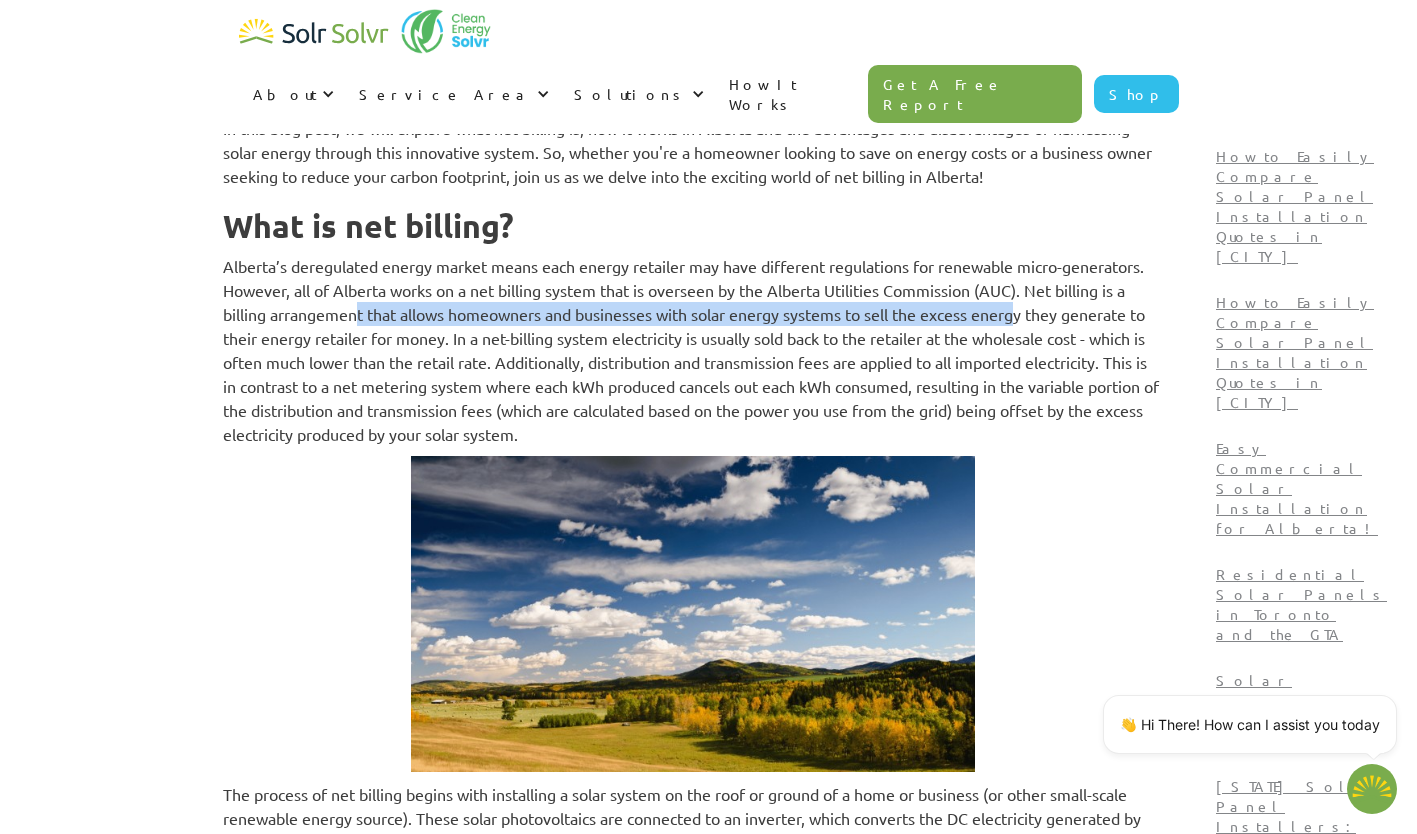 drag, startPoint x: 388, startPoint y: 314, endPoint x: 1042, endPoint y: 307, distance: 654.0375 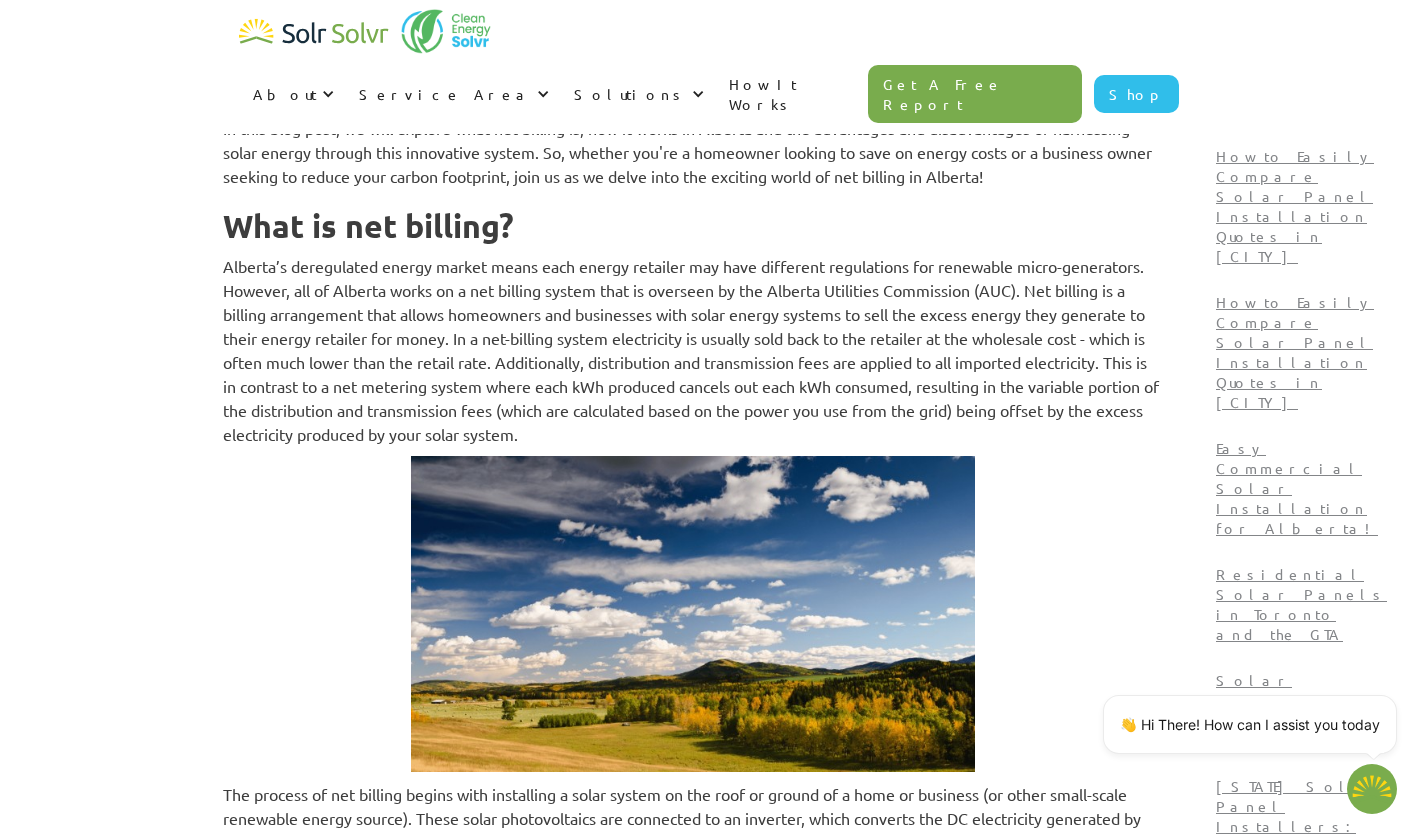 click on "Alberta’s deregulated energy market means each energy retailer may have different regulations for renewable micro-generators. However, all of Alberta works on a net billing system that is overseen by the Alberta Utilities Commission (AUC). Net billing is a billing arrangement that allows homeowners and businesses with solar energy systems to sell the excess energy they generate to their energy retailer for money. In a net-billing system electricity is usually sold back to the retailer at the wholesale cost - which is often much lower than the retail rate. Additionally, distribution and transmission fees are applied to all imported electricity. This is in contrast to a net metering system where each kWh produced cancels out each kWh consumed, resulting in the variable portion of the distribution and transmission fees (which are calculated based on the power you use from the grid) being offset by the excess electricity produced by your solar system." at bounding box center [693, 350] 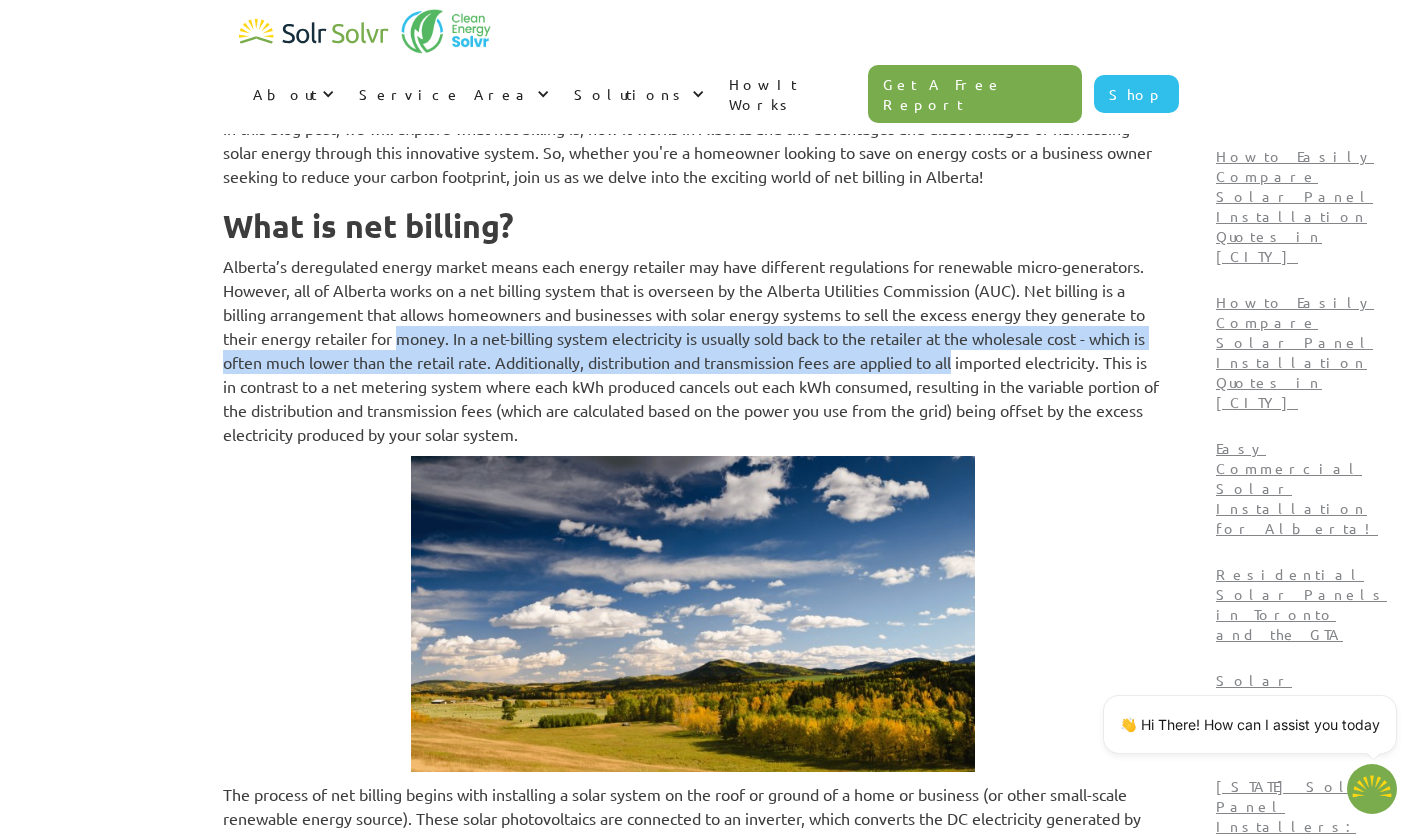 drag, startPoint x: 482, startPoint y: 347, endPoint x: 979, endPoint y: 363, distance: 497.25748 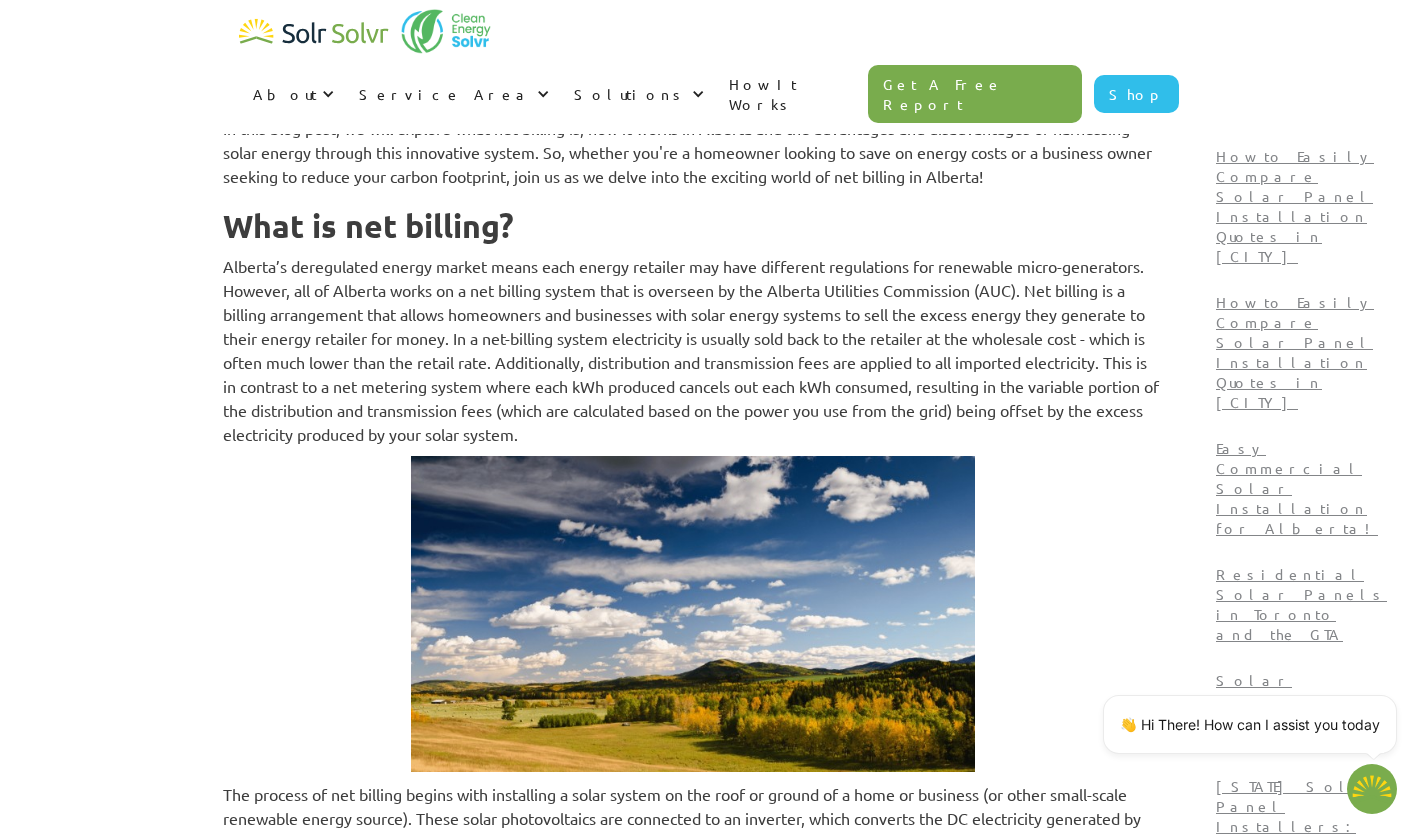 click on "Alberta’s deregulated energy market means each energy retailer may have different regulations for renewable micro-generators. However, all of Alberta works on a net billing system that is overseen by the Alberta Utilities Commission (AUC). Net billing is a billing arrangement that allows homeowners and businesses with solar energy systems to sell the excess energy they generate to their energy retailer for money. In a net-billing system electricity is usually sold back to the retailer at the wholesale cost - which is often much lower than the retail rate. Additionally, distribution and transmission fees are applied to all imported electricity. This is in contrast to a net metering system where each kWh produced cancels out each kWh consumed, resulting in the variable portion of the distribution and transmission fees (which are calculated based on the power you use from the grid) being offset by the excess electricity produced by your solar system." at bounding box center (693, 350) 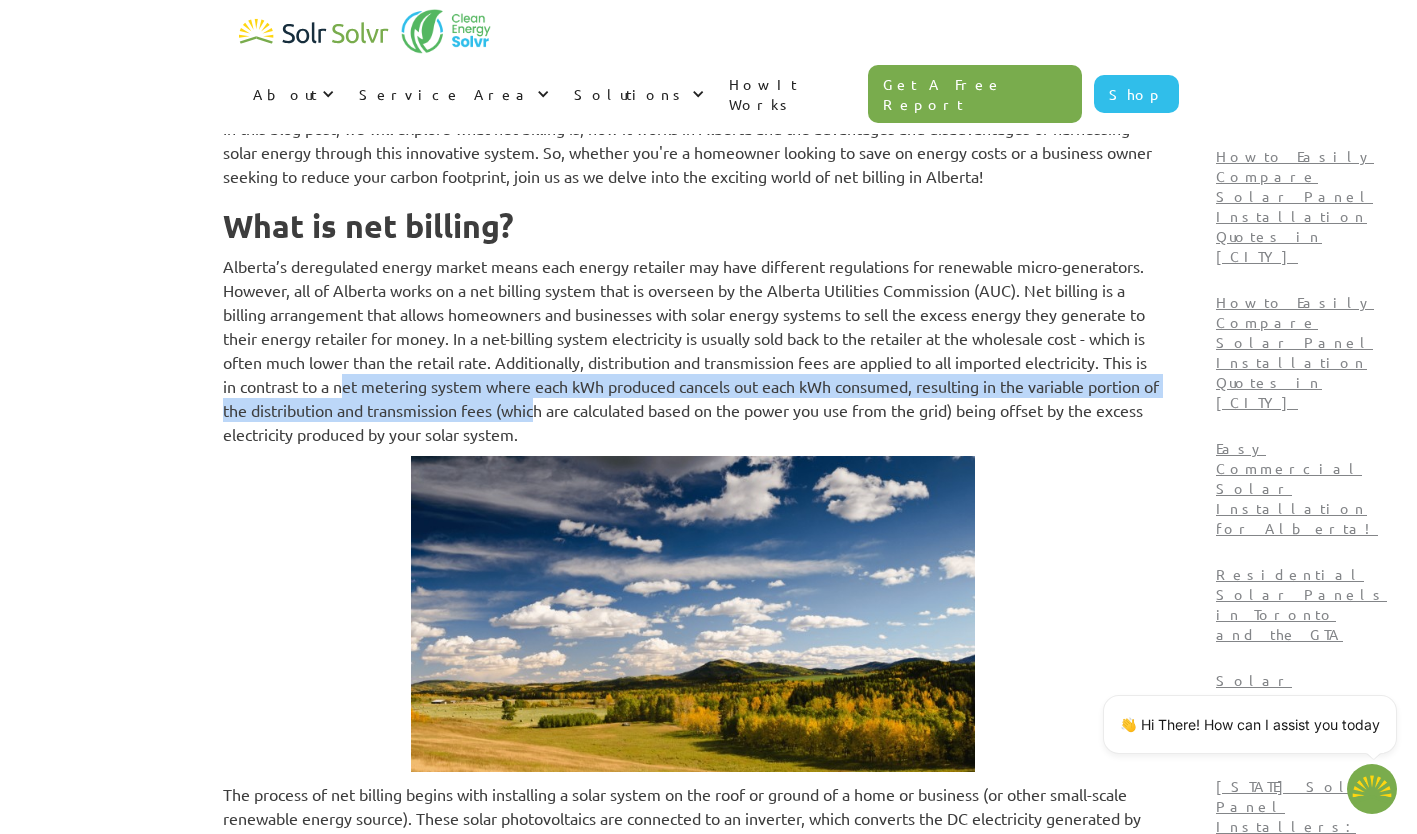 drag, startPoint x: 374, startPoint y: 382, endPoint x: 670, endPoint y: 407, distance: 297.05386 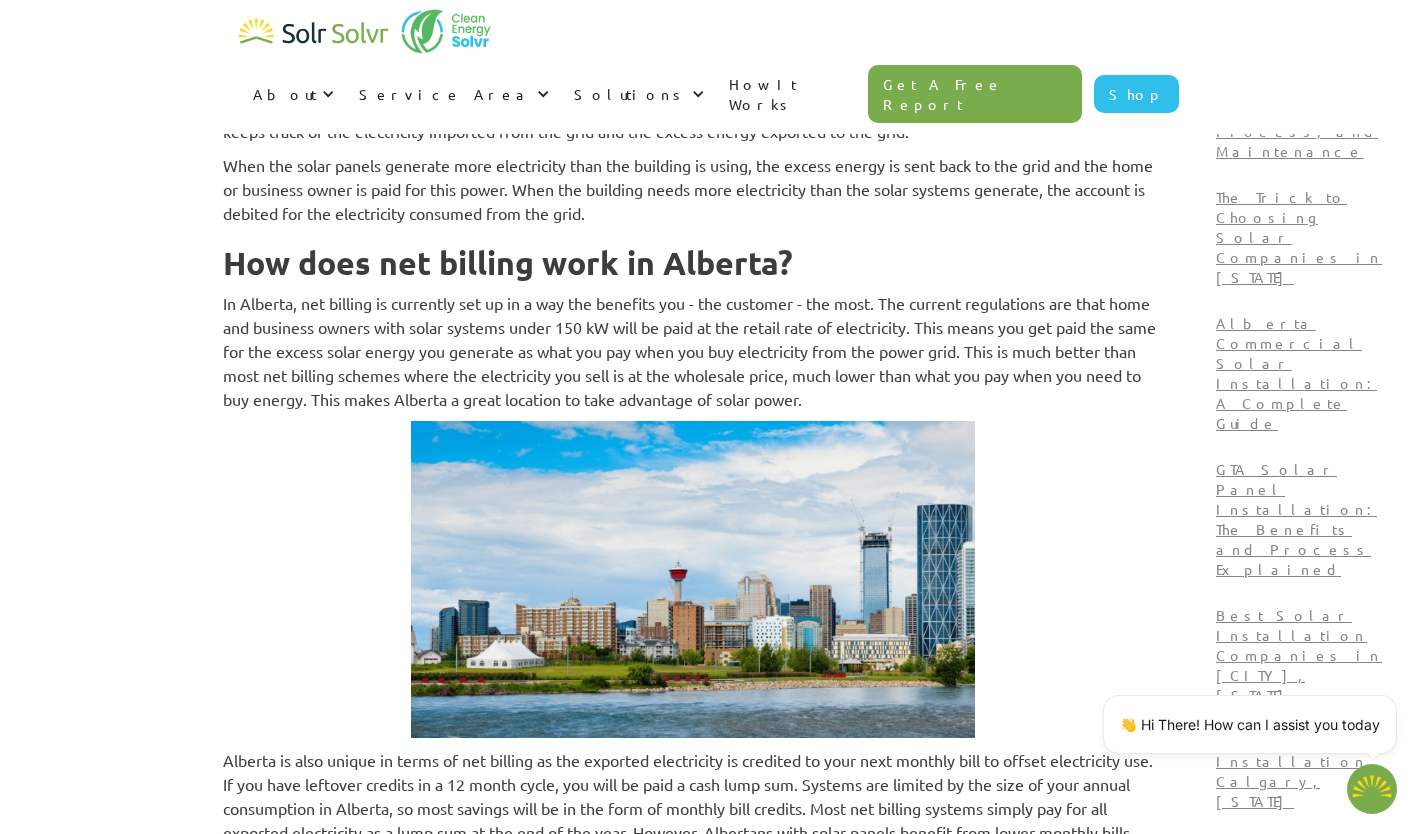 scroll, scrollTop: 2000, scrollLeft: 0, axis: vertical 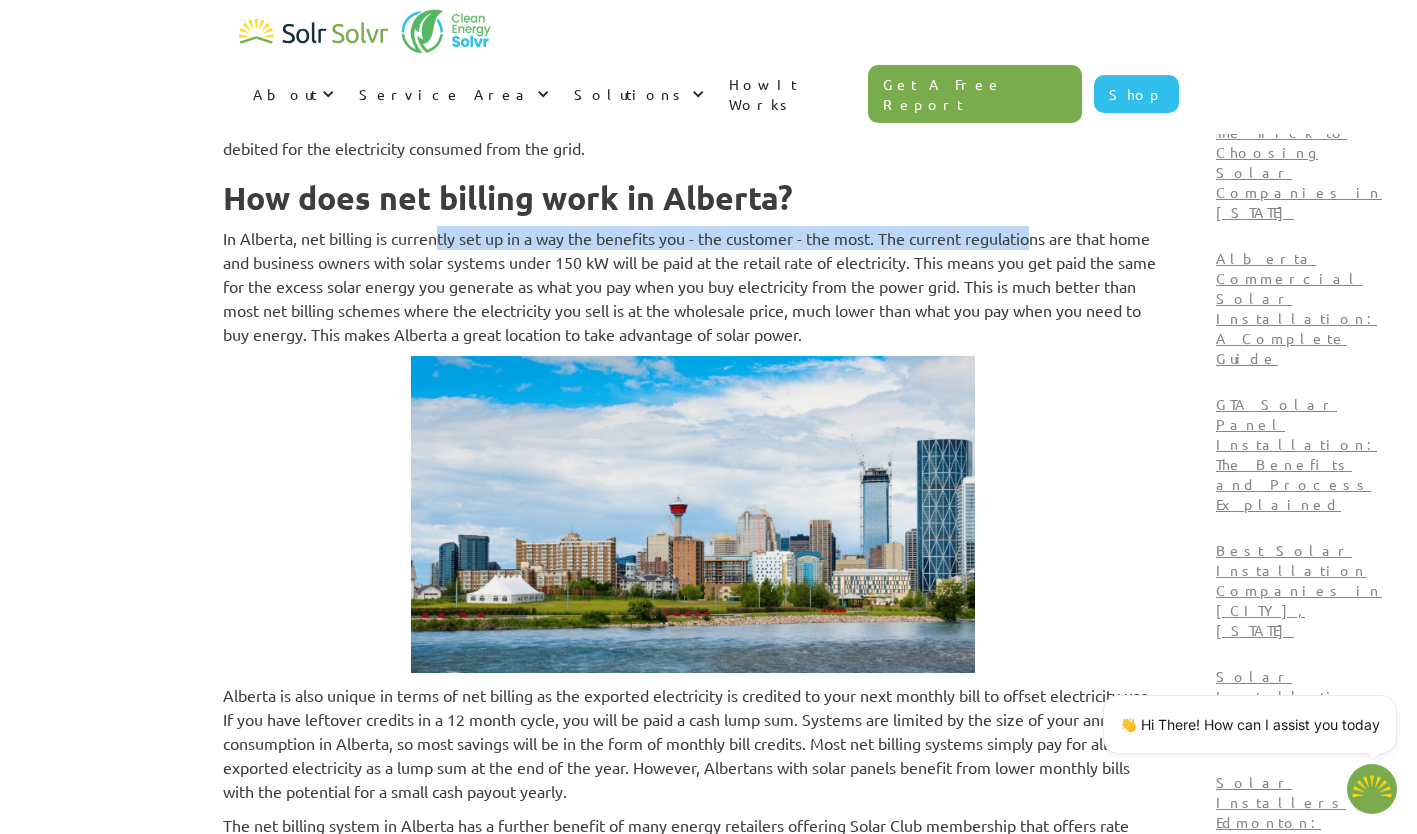 drag, startPoint x: 457, startPoint y: 234, endPoint x: 1052, endPoint y: 241, distance: 595.0412 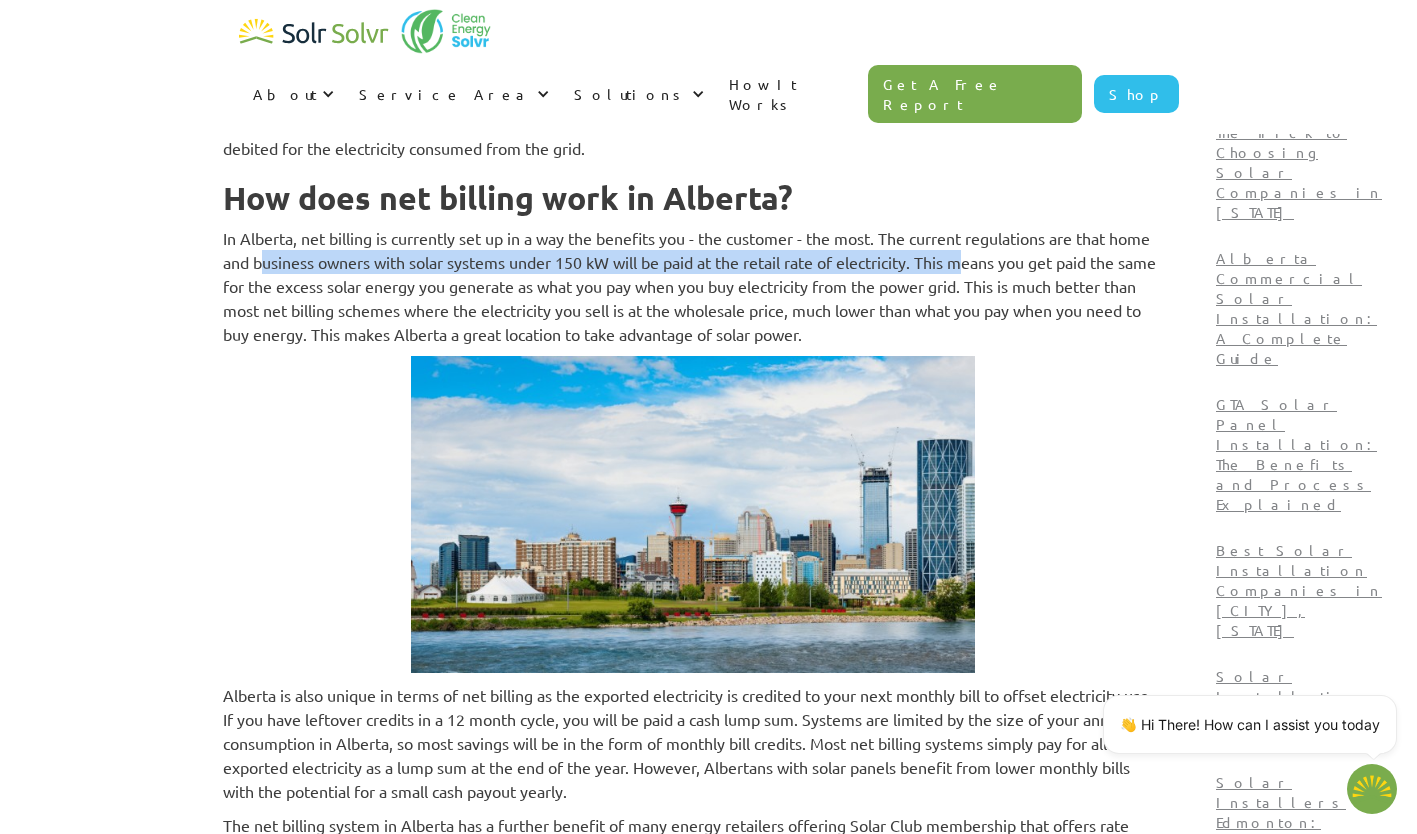 drag, startPoint x: 281, startPoint y: 262, endPoint x: 984, endPoint y: 270, distance: 703.04553 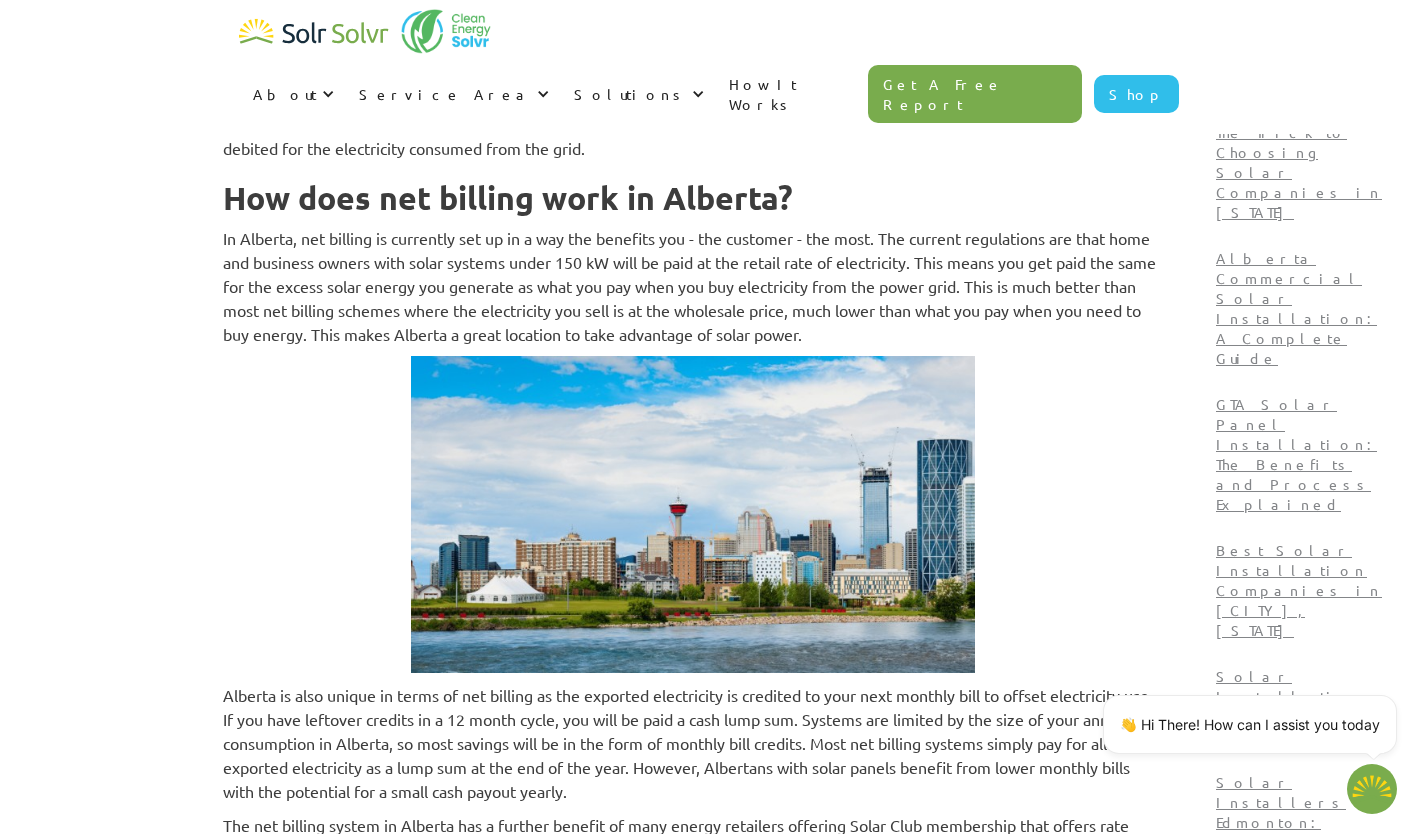 click on "In Alberta, net billing is currently set up in a way the benefits you - the customer - the most. The current regulations are that home and business owners with solar systems under 150 kW will be paid at the retail rate of electricity. This means you get paid the same for the excess solar energy you generate as what you pay when you buy electricity from the power grid. This is much better than most net billing schemes where the electricity you sell is at the wholesale price, much lower than what you pay when you need to buy energy. This makes Alberta a great location to take advantage of solar power." at bounding box center (693, 286) 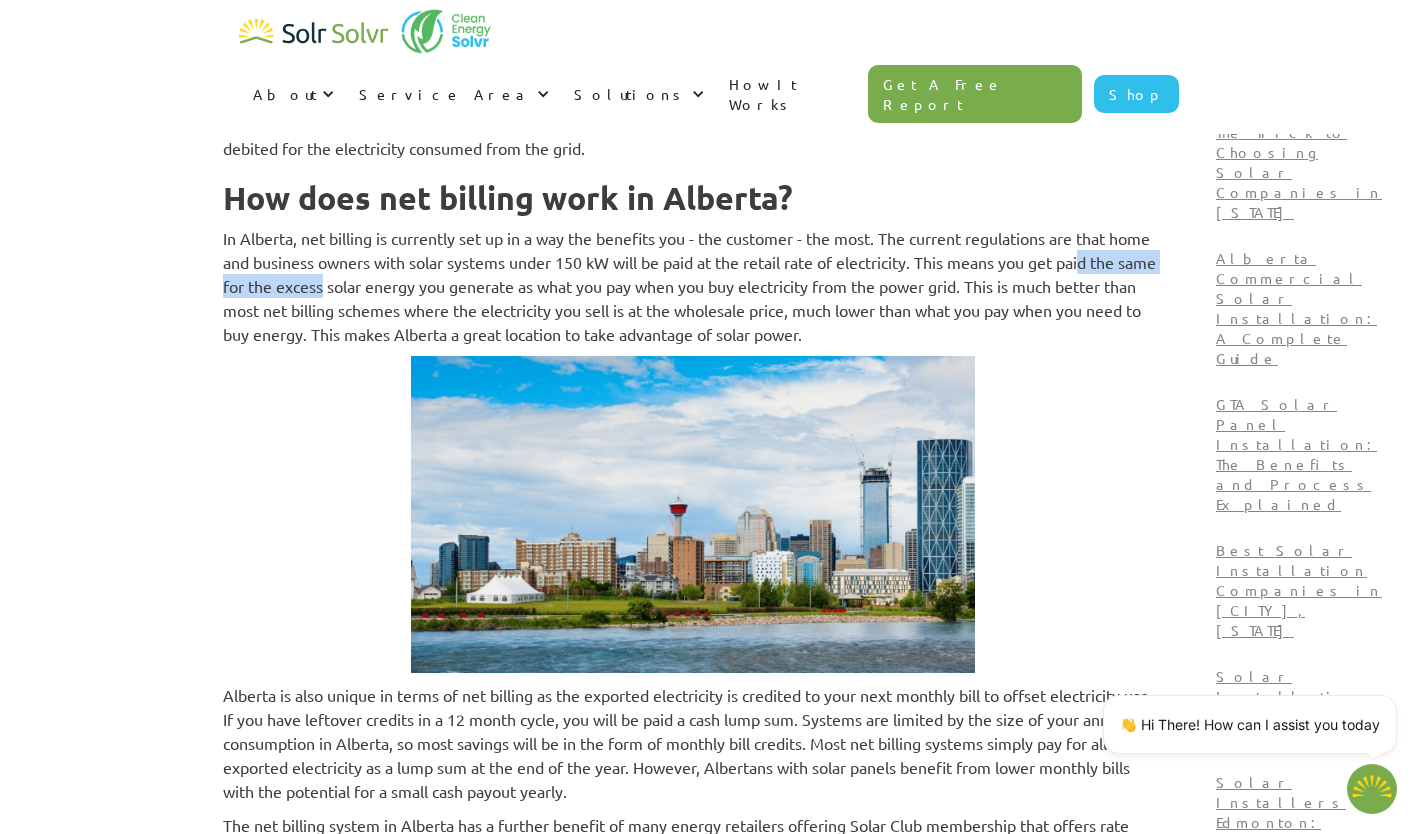 drag, startPoint x: 1105, startPoint y: 260, endPoint x: 379, endPoint y: 279, distance: 726.2486 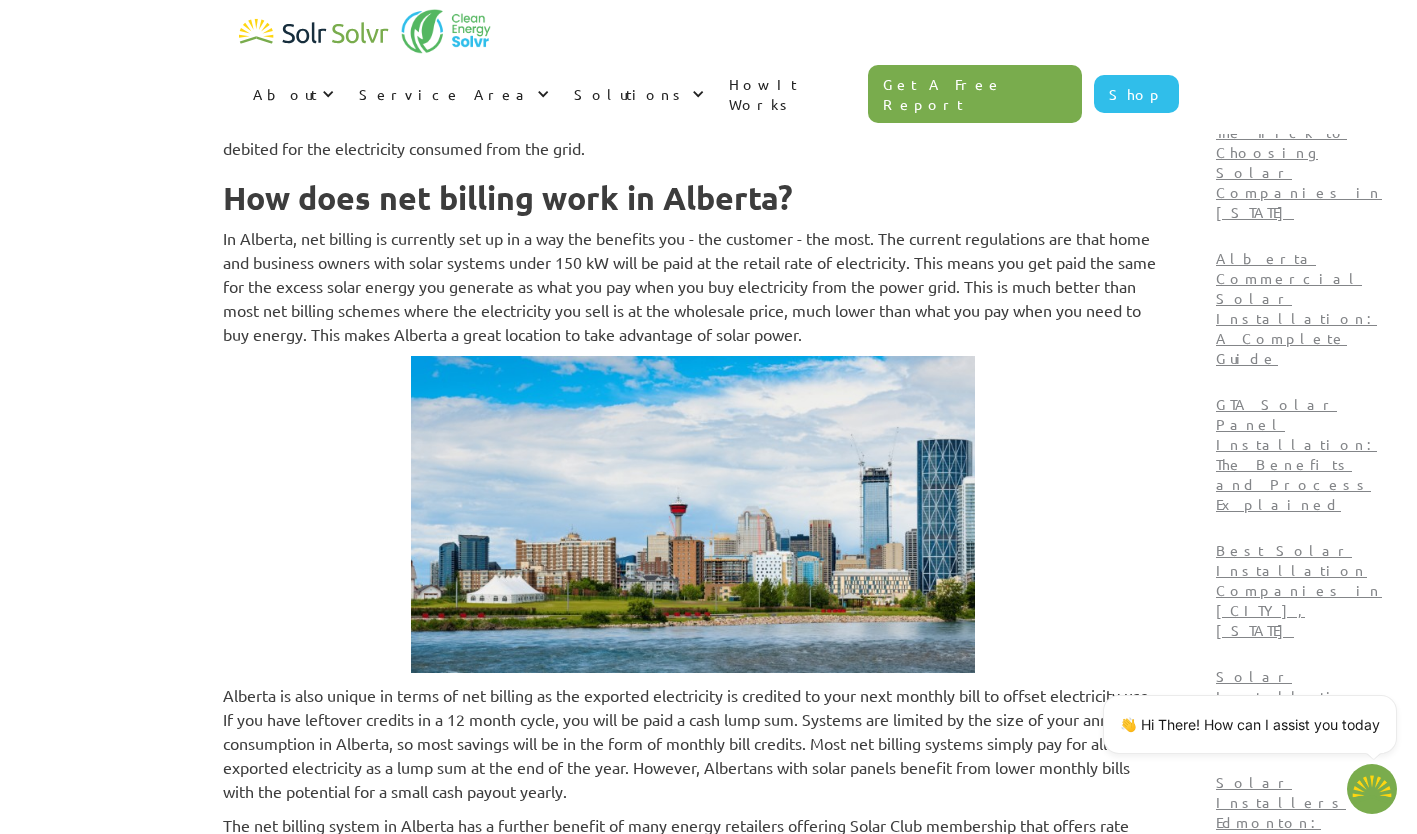 click on "In Alberta, net billing is currently set up in a way the benefits you - the customer - the most. The current regulations are that home and business owners with solar systems under 150 kW will be paid at the retail rate of electricity. This means you get paid the same for the excess solar energy you generate as what you pay when you buy electricity from the power grid. This is much better than most net billing schemes where the electricity you sell is at the wholesale price, much lower than what you pay when you need to buy energy. This makes Alberta a great location to take advantage of solar power." at bounding box center [693, 286] 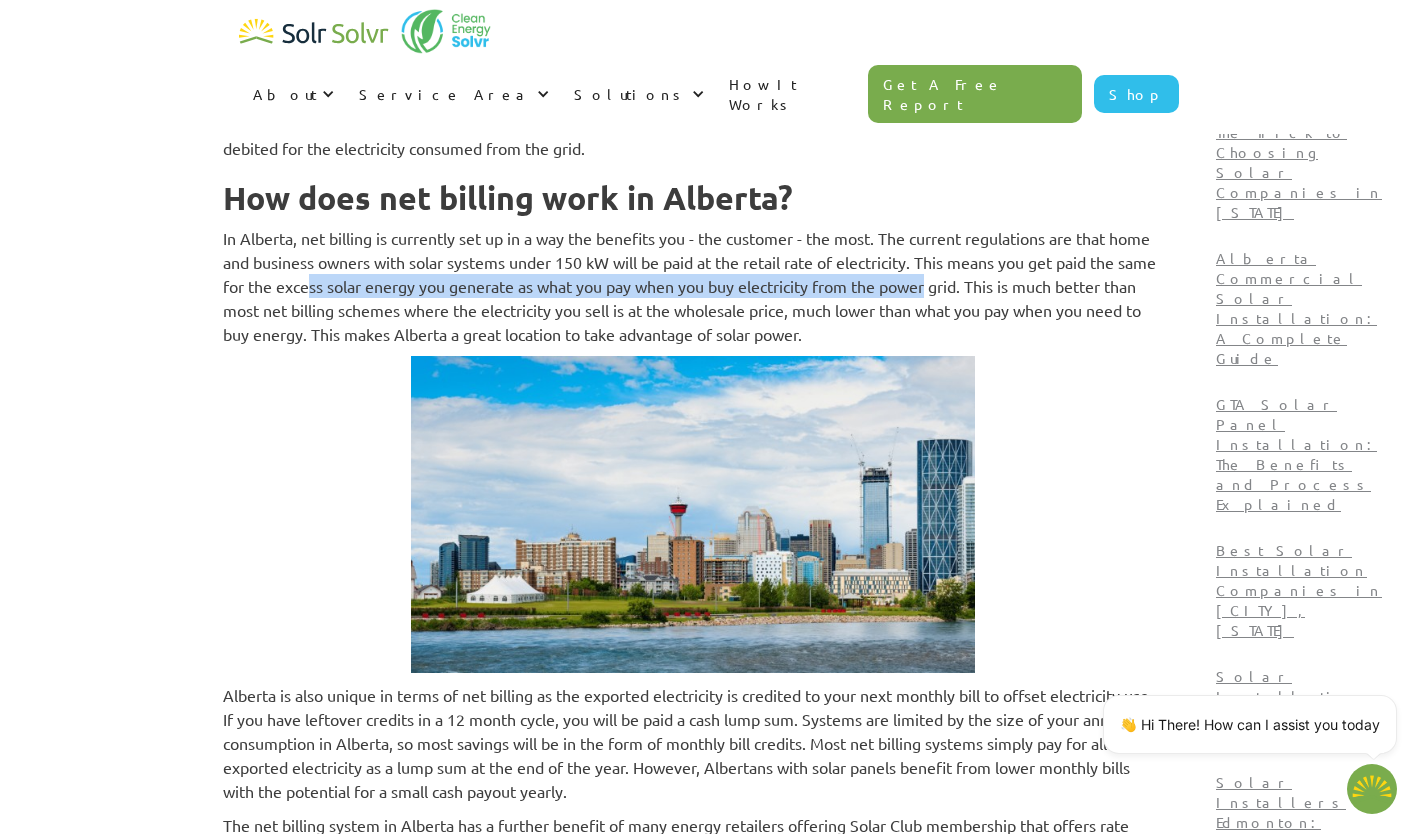 drag, startPoint x: 991, startPoint y: 281, endPoint x: 370, endPoint y: 277, distance: 621.0129 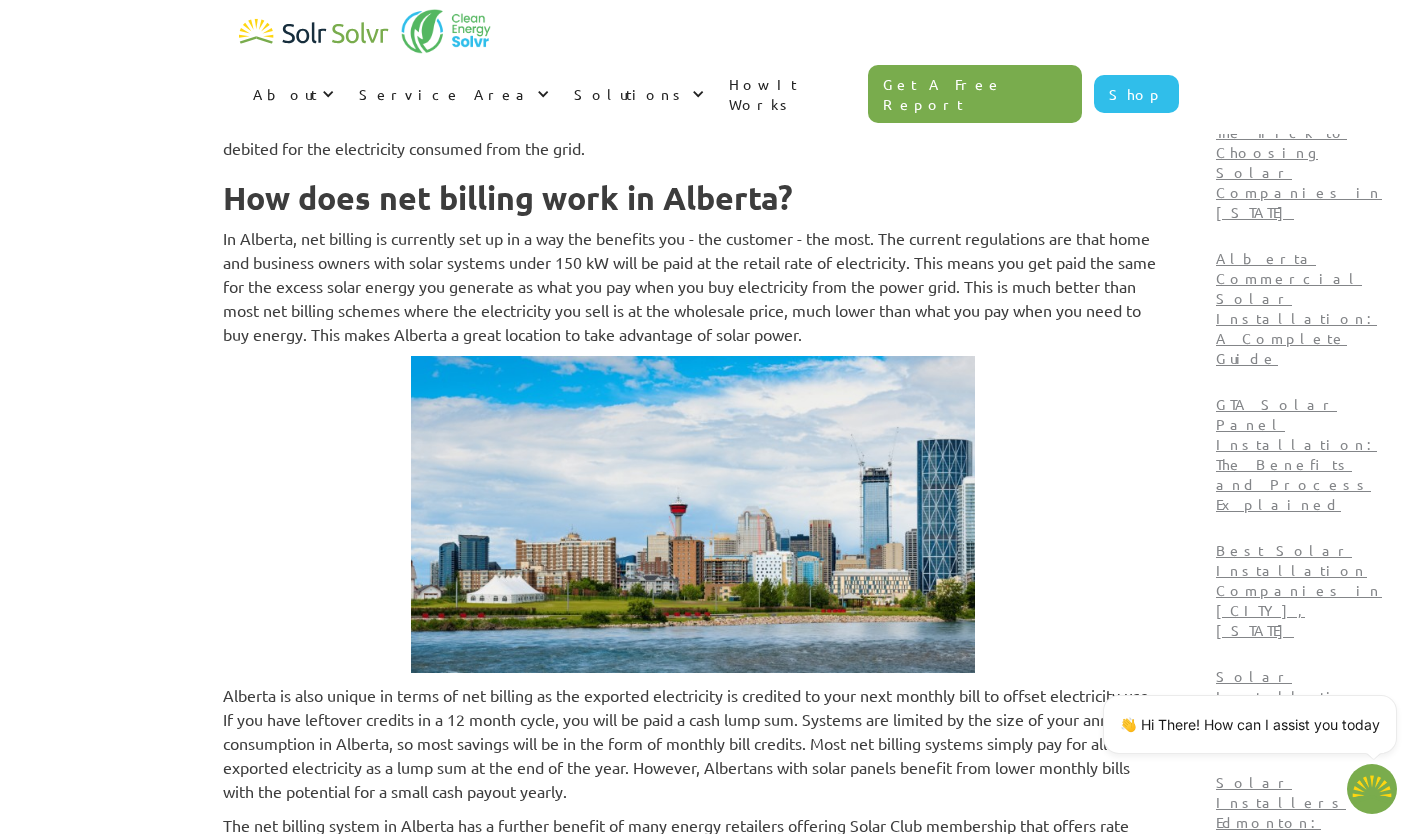 drag, startPoint x: 370, startPoint y: 277, endPoint x: 454, endPoint y: 304, distance: 88.23265 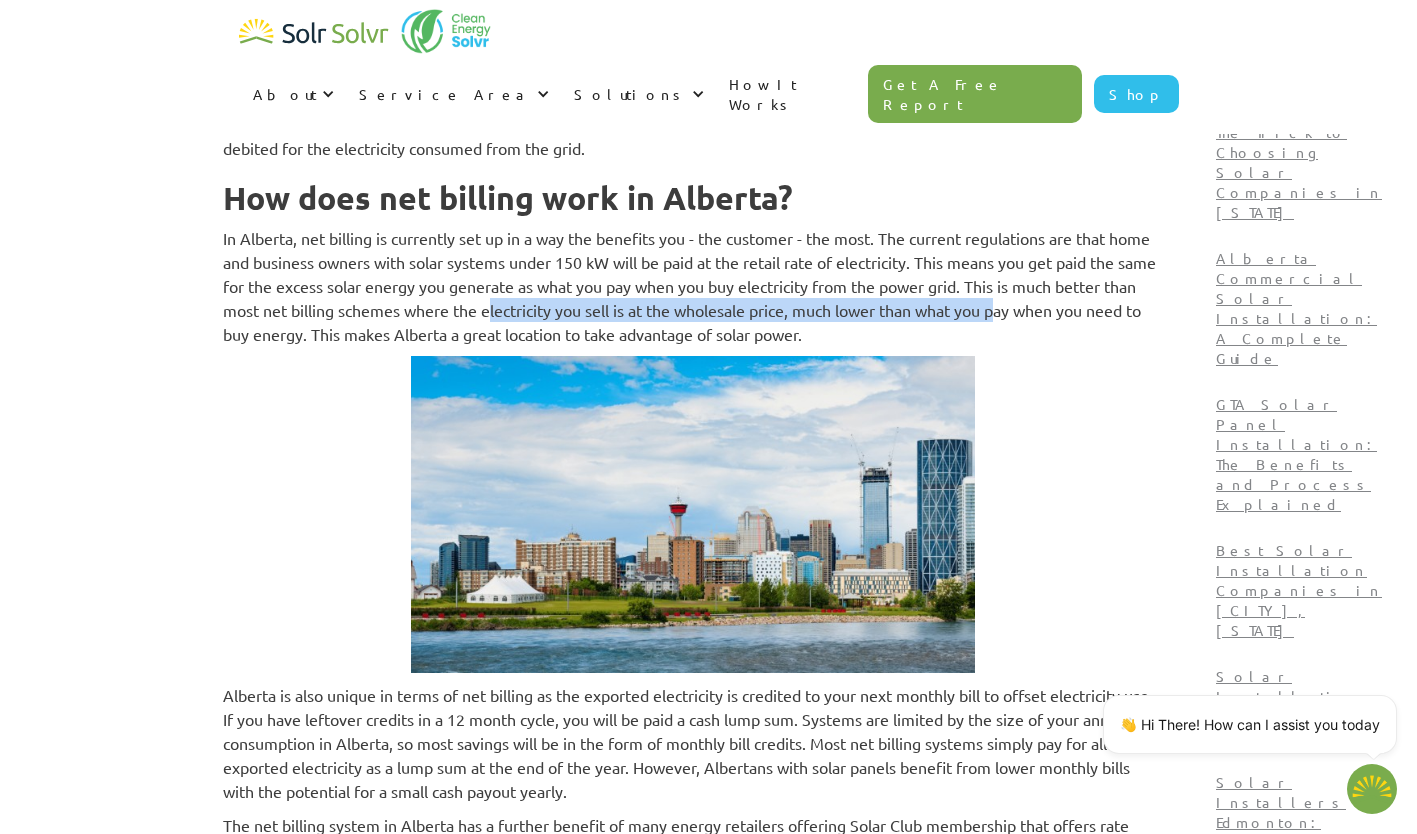 drag, startPoint x: 542, startPoint y: 310, endPoint x: 1056, endPoint y: 307, distance: 514.0087 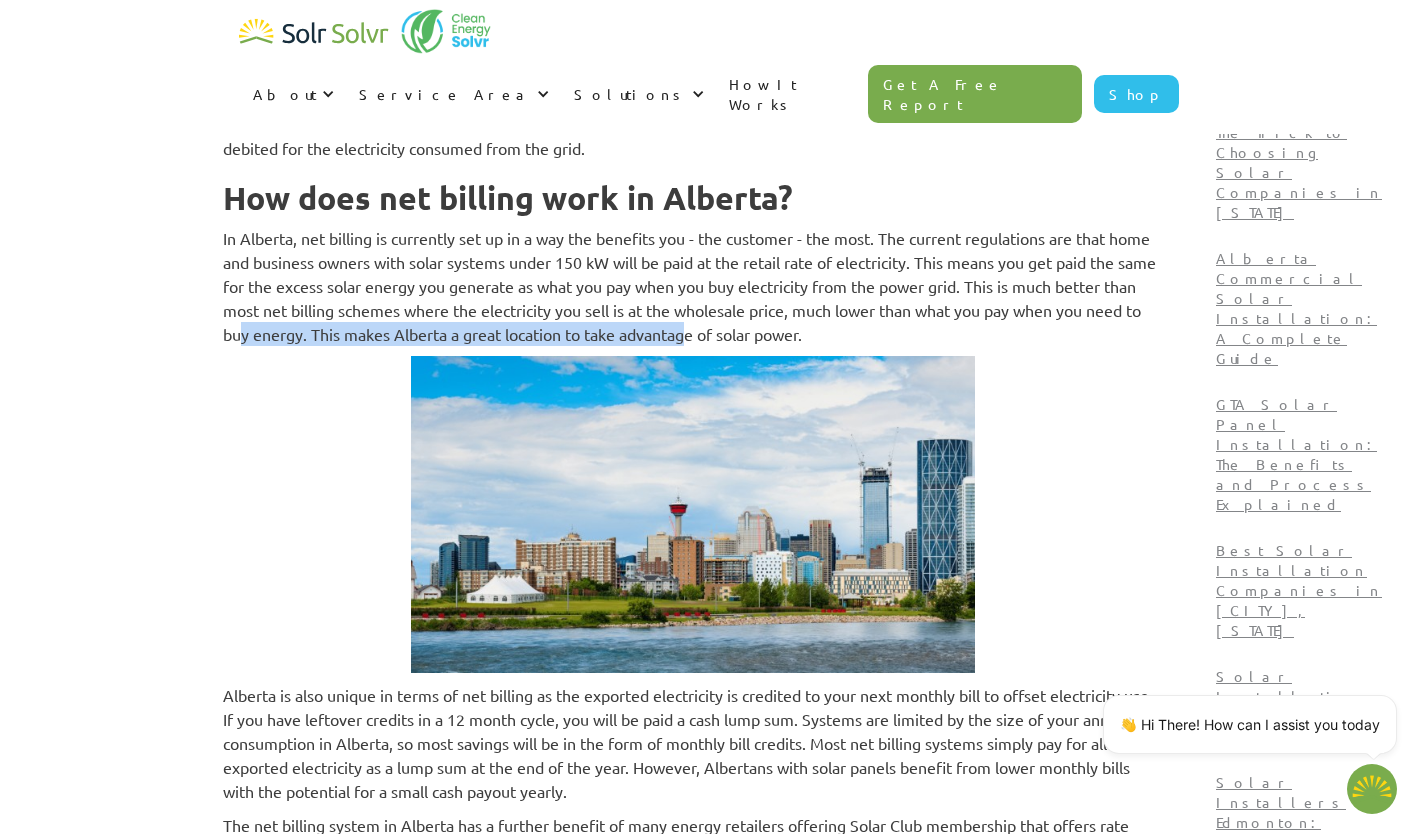 drag, startPoint x: 317, startPoint y: 333, endPoint x: 767, endPoint y: 323, distance: 450.11108 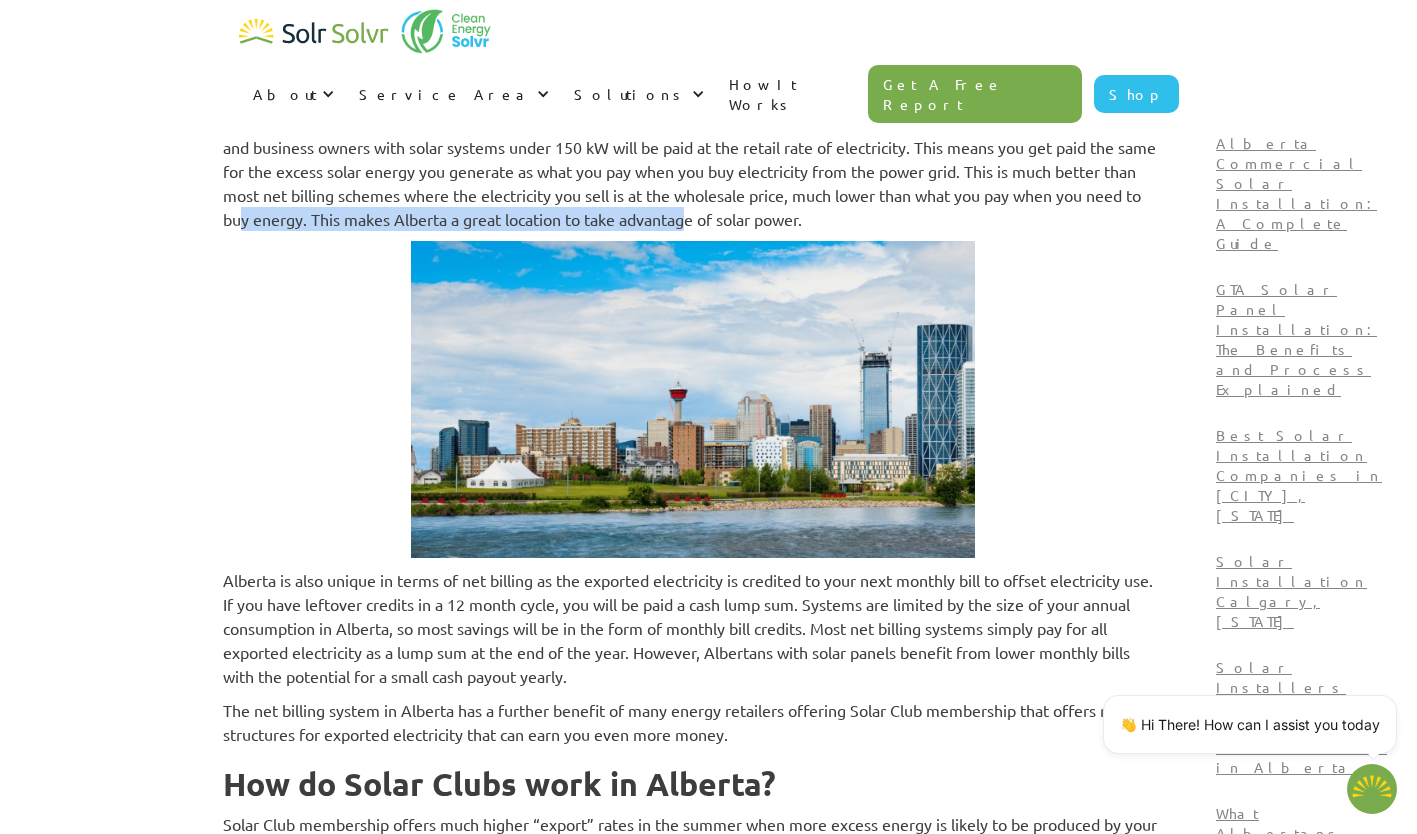 scroll, scrollTop: 2200, scrollLeft: 0, axis: vertical 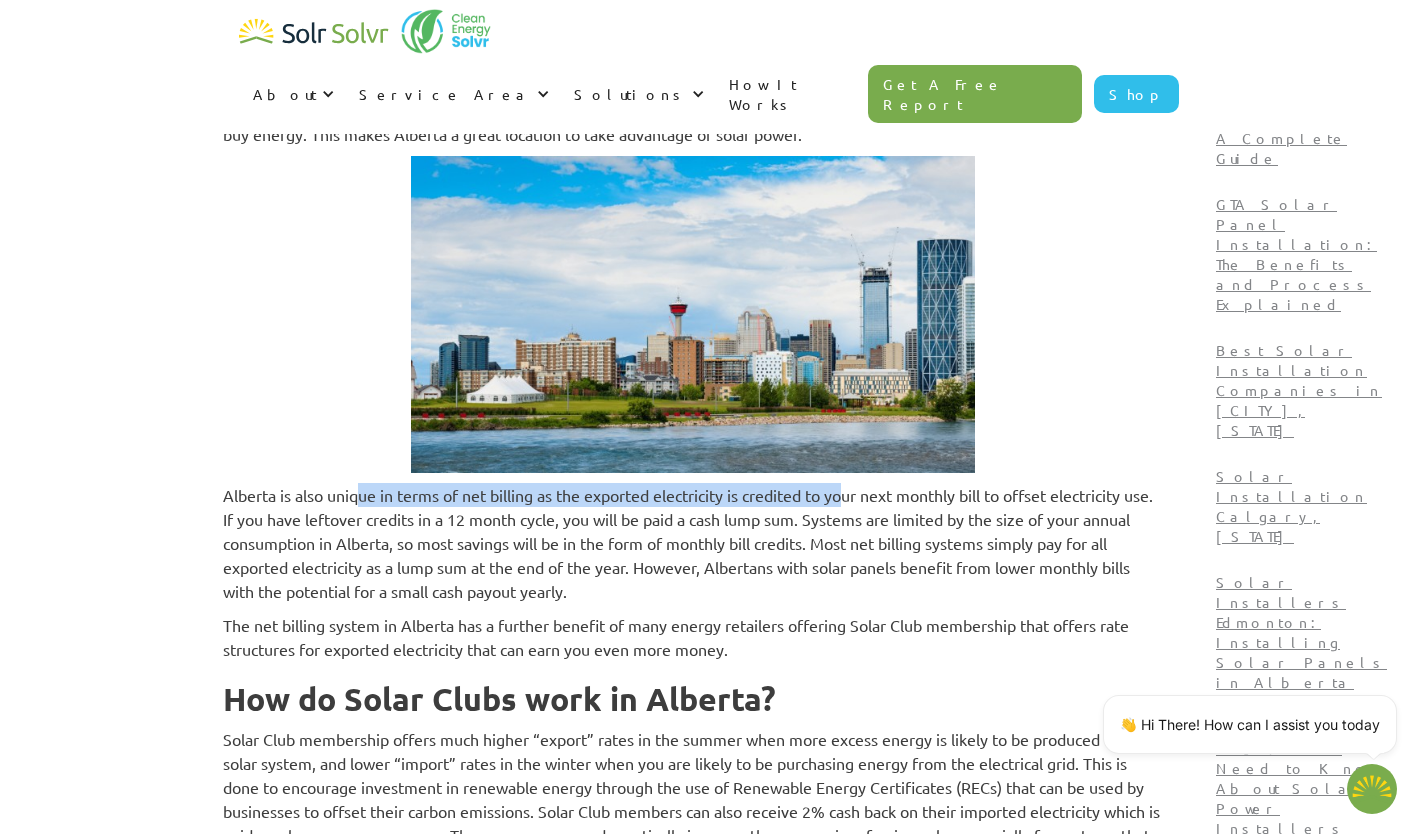 drag, startPoint x: 383, startPoint y: 498, endPoint x: 872, endPoint y: 499, distance: 489.00104 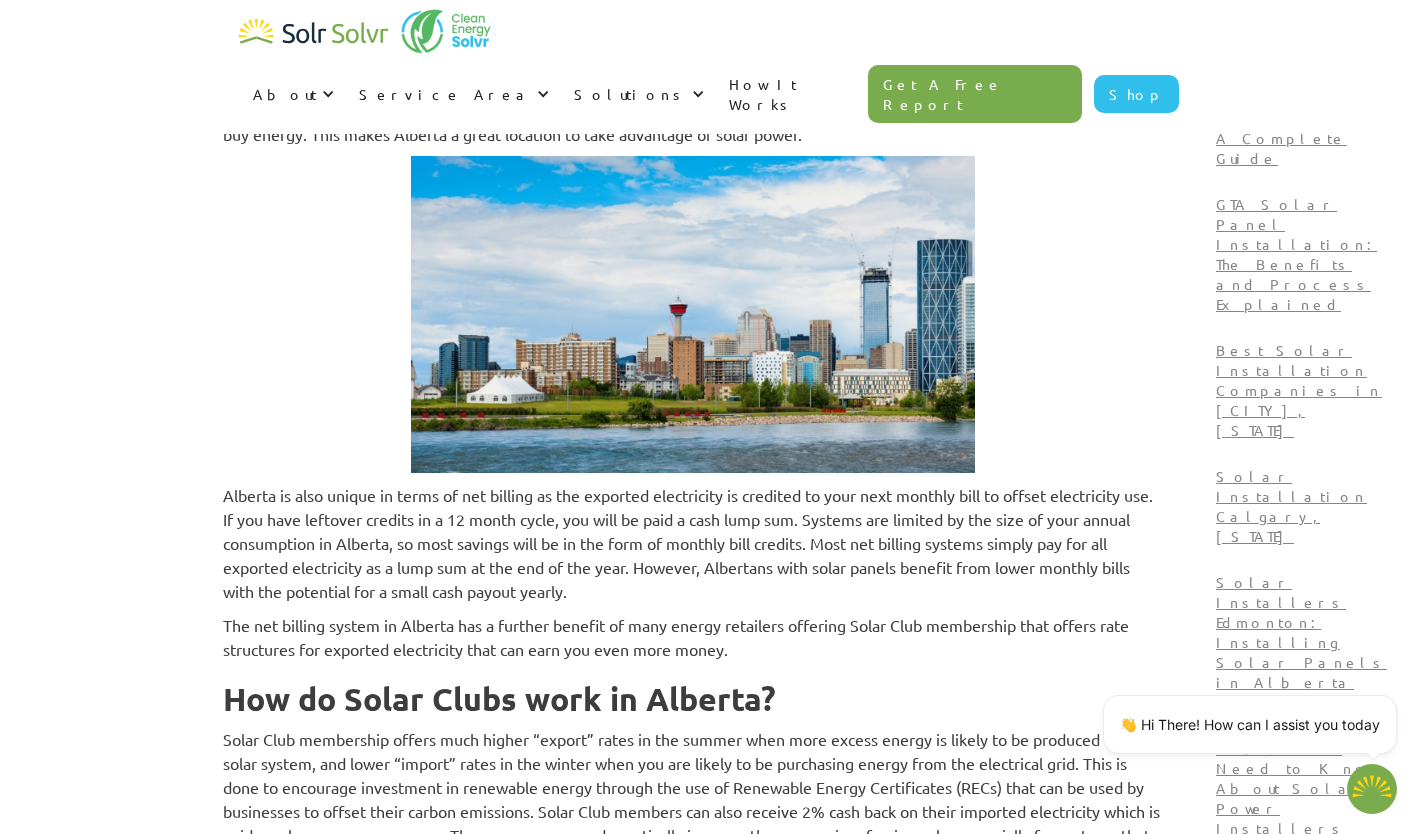 drag, startPoint x: 872, startPoint y: 499, endPoint x: 730, endPoint y: 528, distance: 144.93102 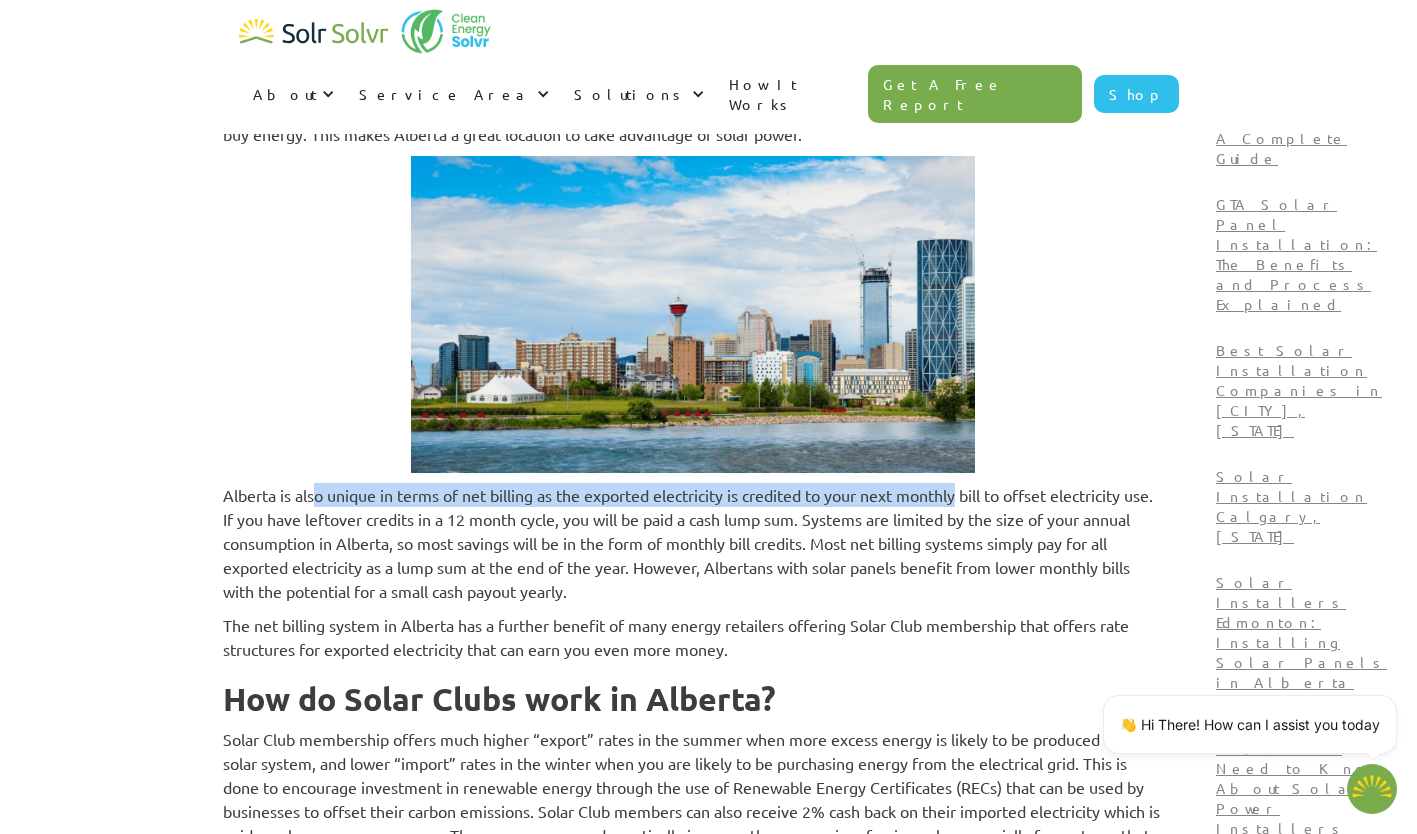 drag, startPoint x: 981, startPoint y: 498, endPoint x: 326, endPoint y: 499, distance: 655.0008 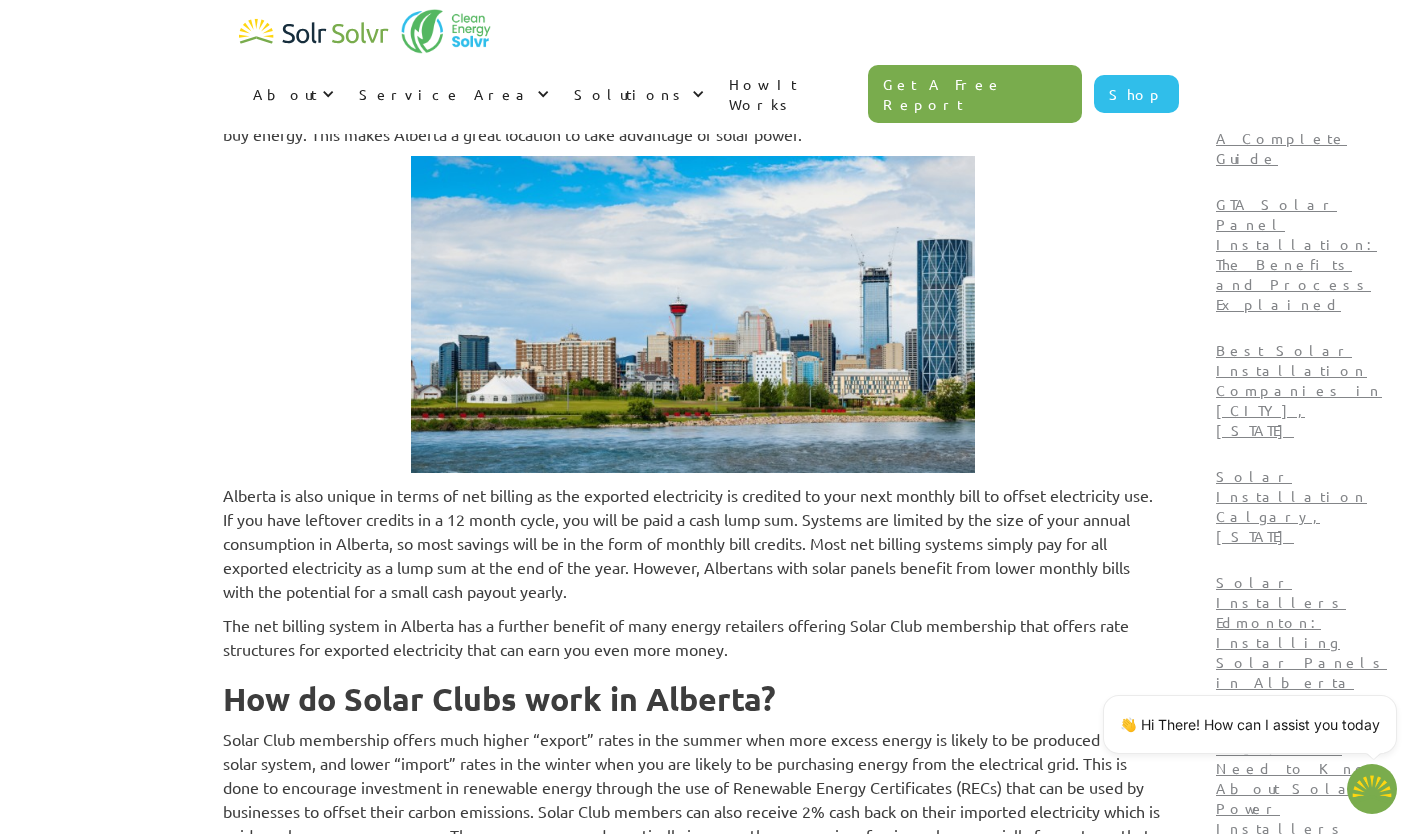 drag, startPoint x: 326, startPoint y: 499, endPoint x: 310, endPoint y: 519, distance: 25.612497 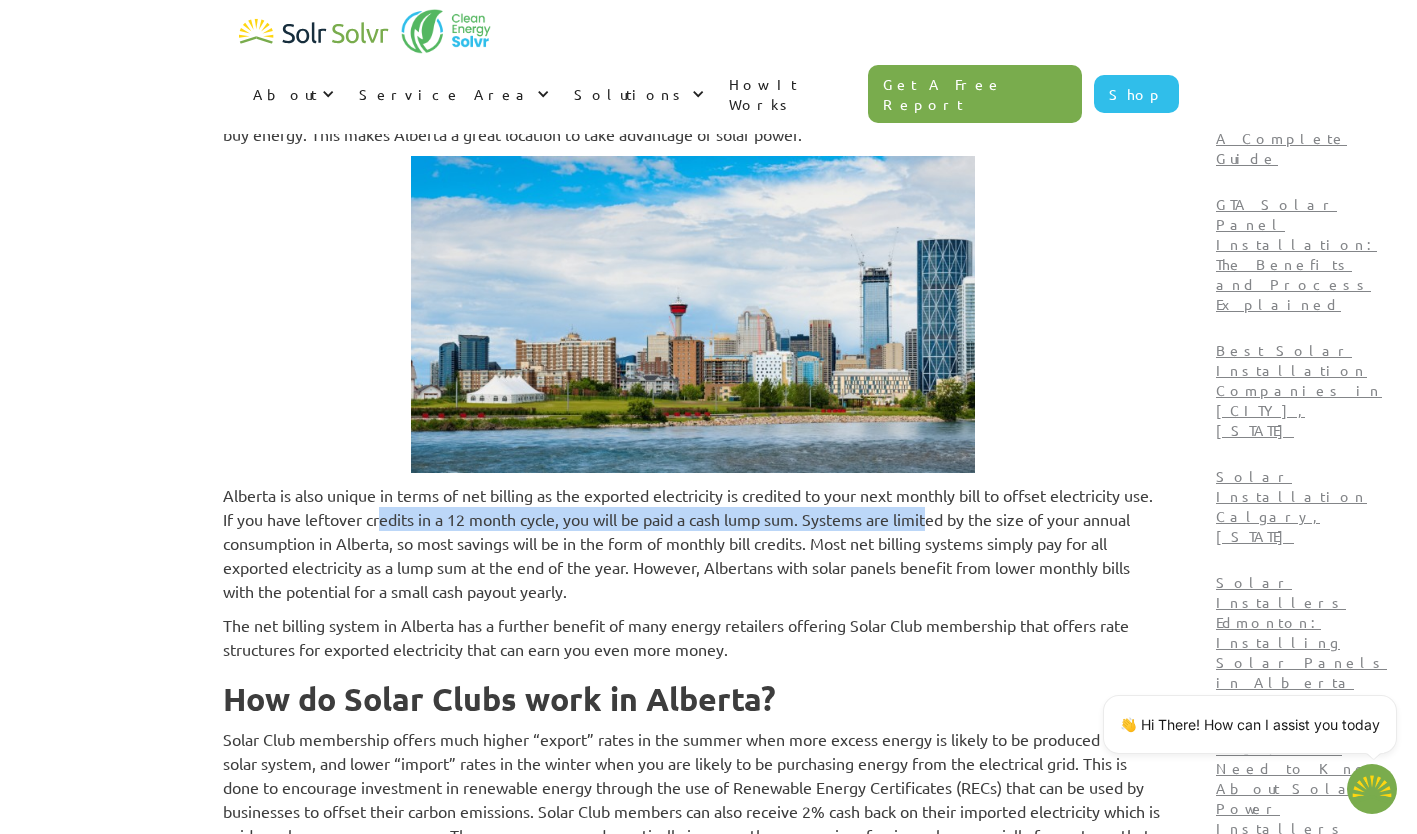 drag, startPoint x: 431, startPoint y: 517, endPoint x: 978, endPoint y: 520, distance: 547.00824 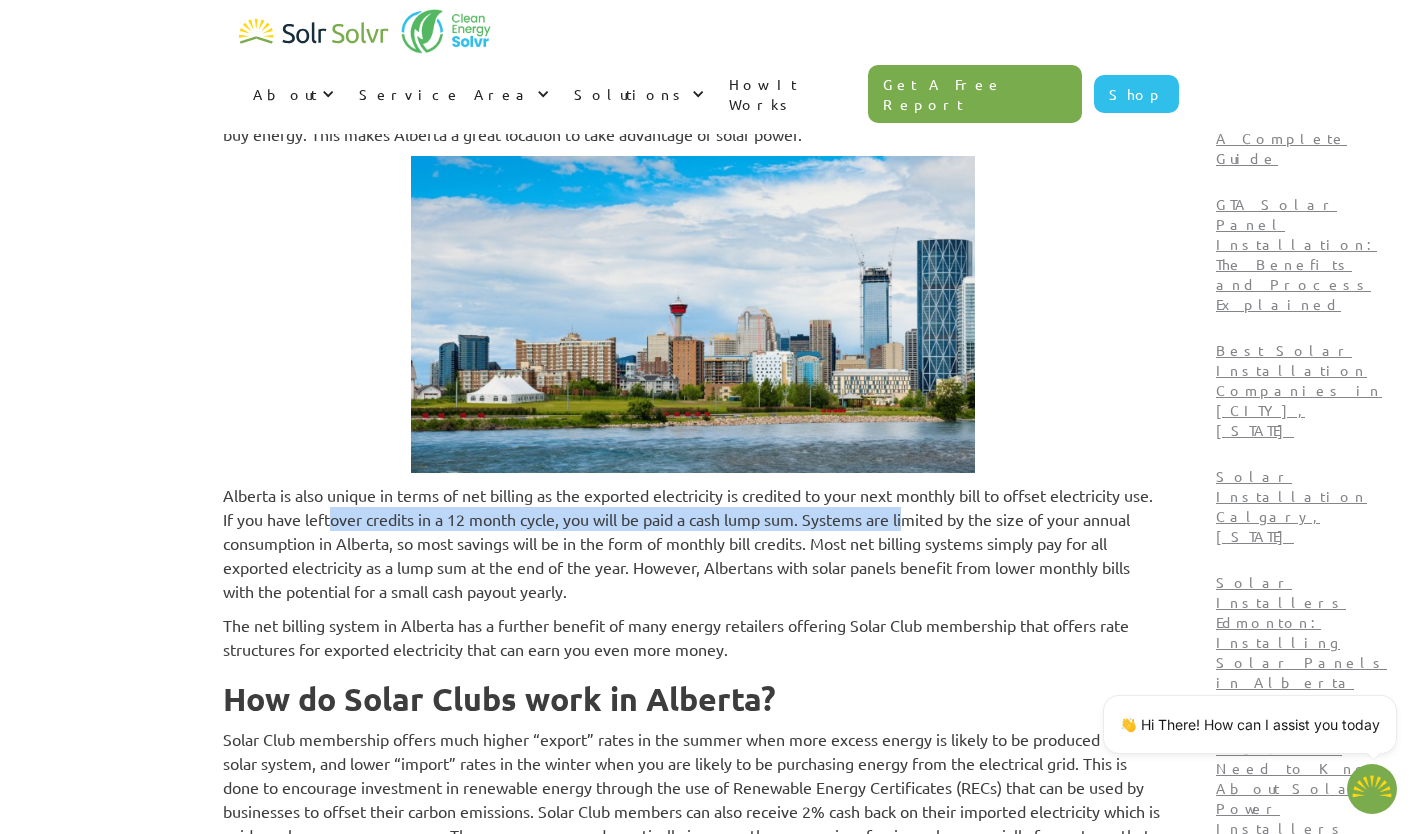 drag, startPoint x: 943, startPoint y: 522, endPoint x: 376, endPoint y: 521, distance: 567.00085 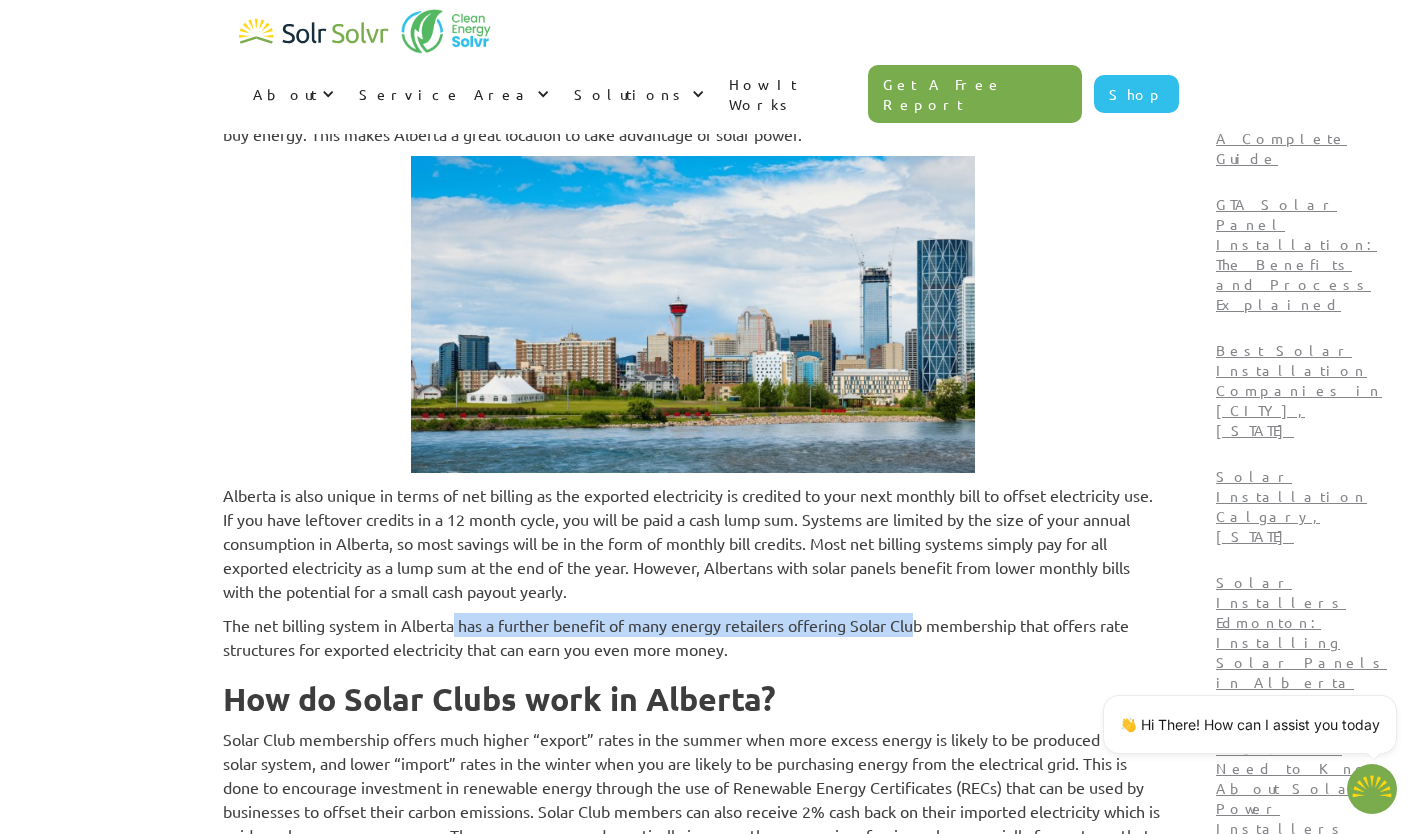 drag, startPoint x: 376, startPoint y: 521, endPoint x: 937, endPoint y: 627, distance: 570.92645 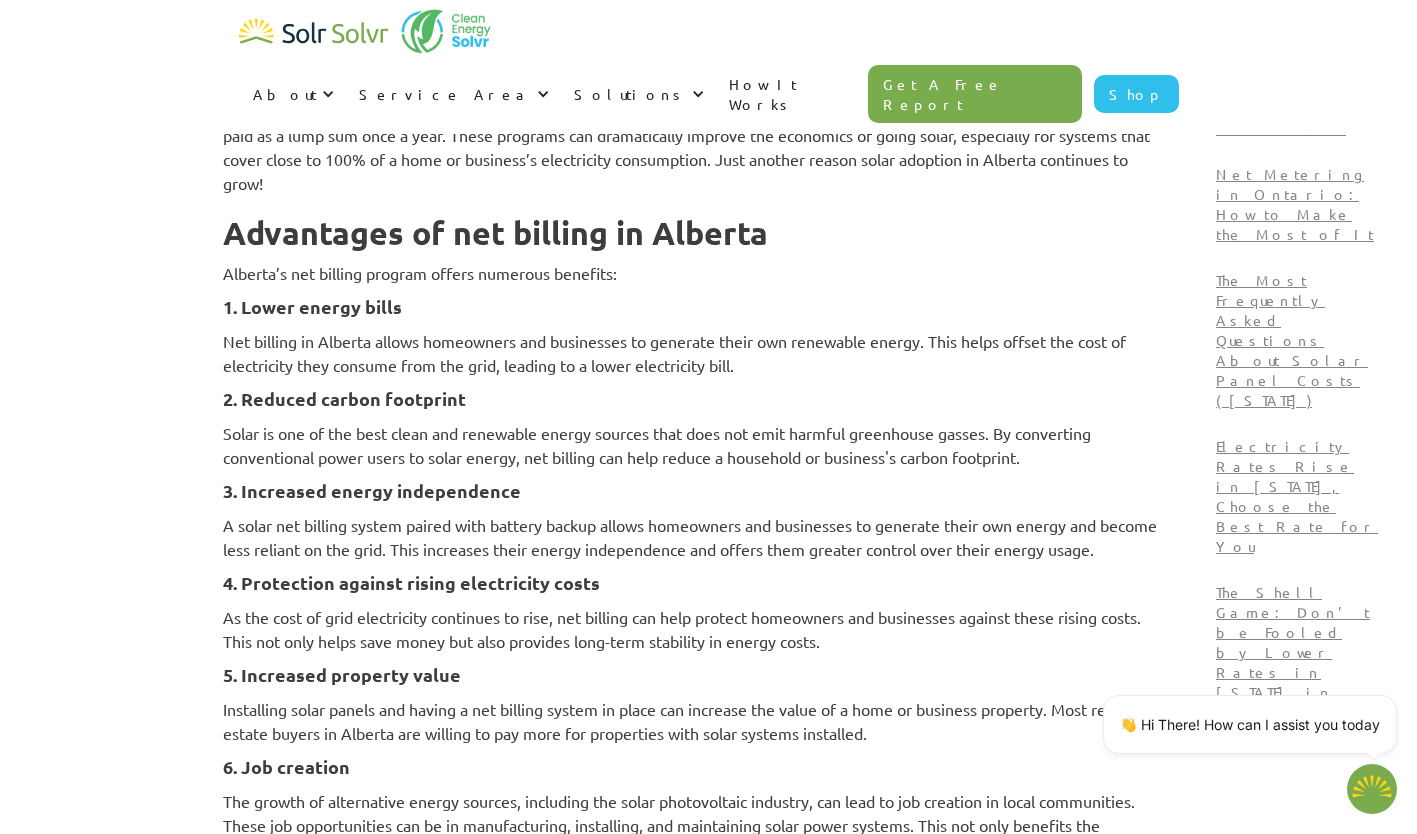 scroll, scrollTop: 3000, scrollLeft: 0, axis: vertical 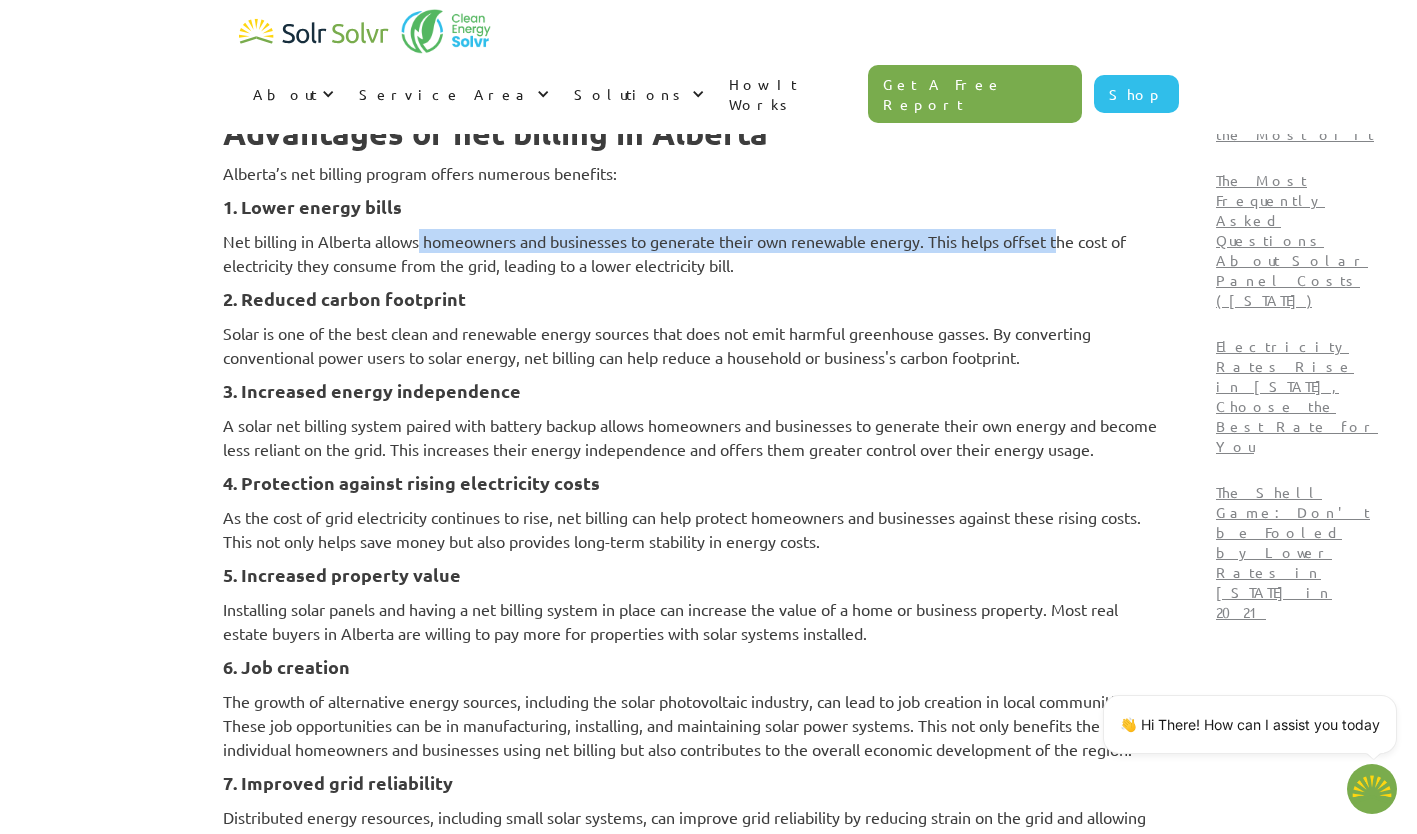 drag, startPoint x: 468, startPoint y: 246, endPoint x: 1081, endPoint y: 238, distance: 613.0522 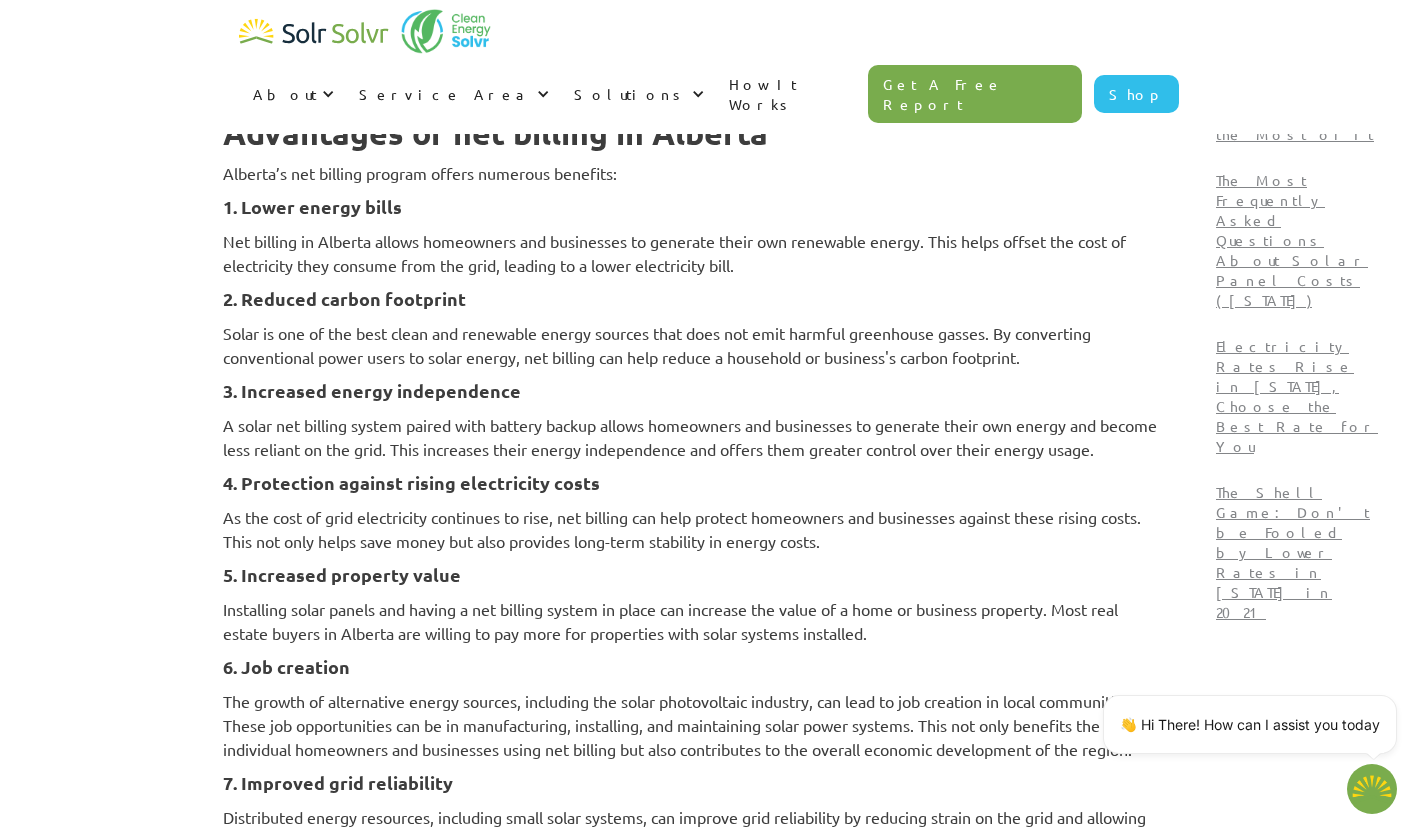 click on "Solar is one of the best clean and renewable energy sources that does not emit harmful greenhouse gasses. By converting conventional power users to solar energy, net billing can help reduce a household or business's carbon footprint." at bounding box center (693, 345) 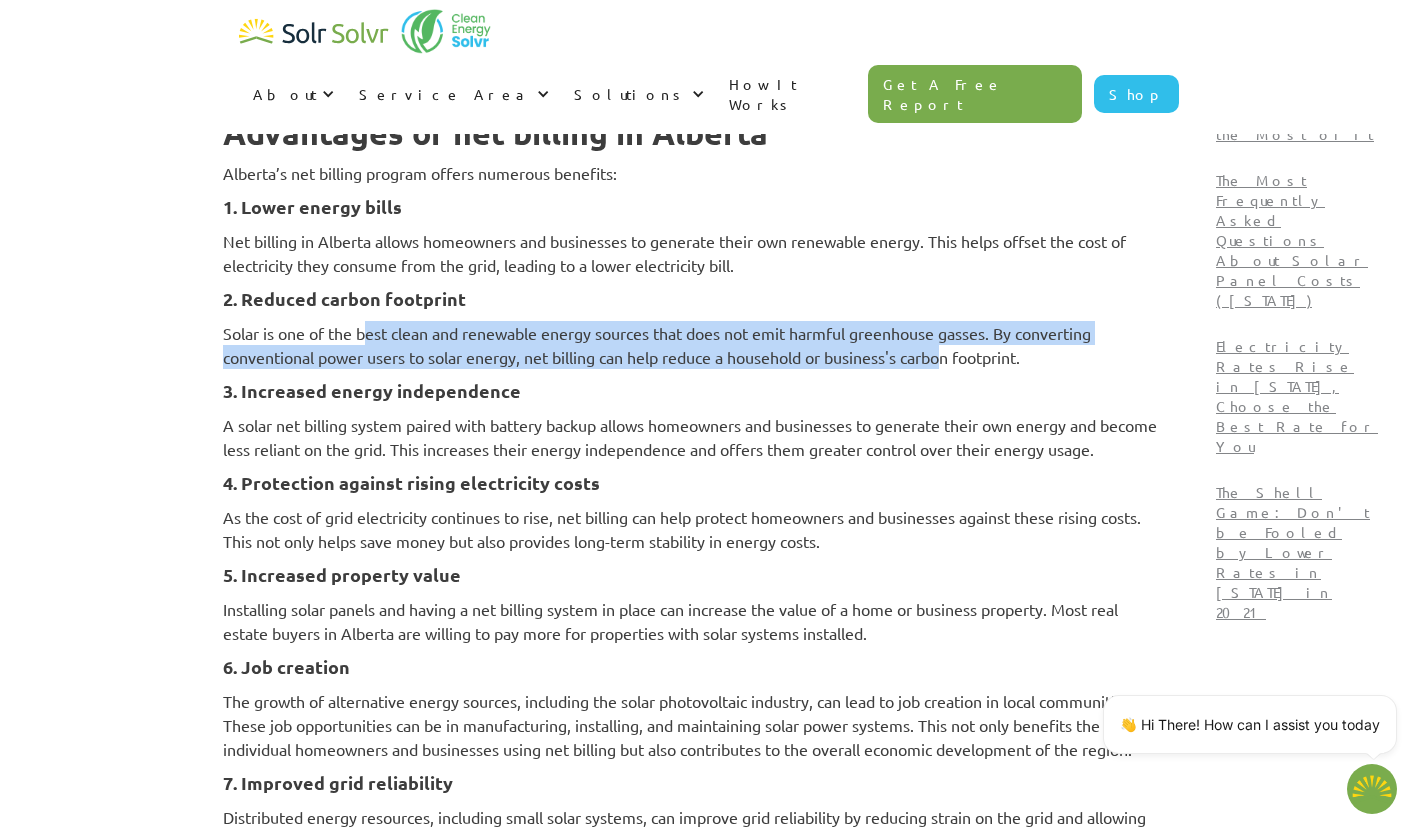 drag, startPoint x: 434, startPoint y: 336, endPoint x: 971, endPoint y: 353, distance: 537.26904 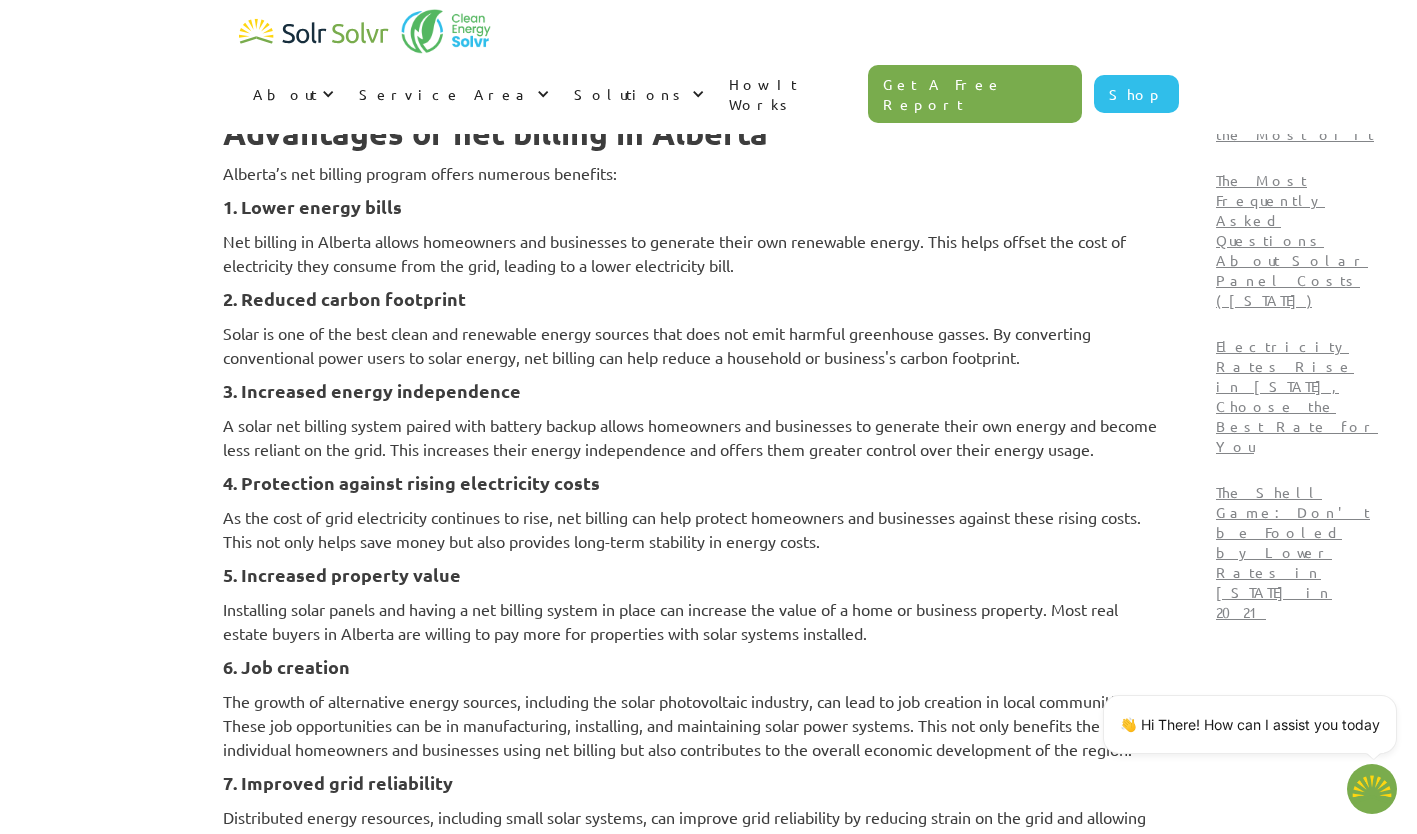 drag, startPoint x: 971, startPoint y: 353, endPoint x: 534, endPoint y: 472, distance: 452.91278 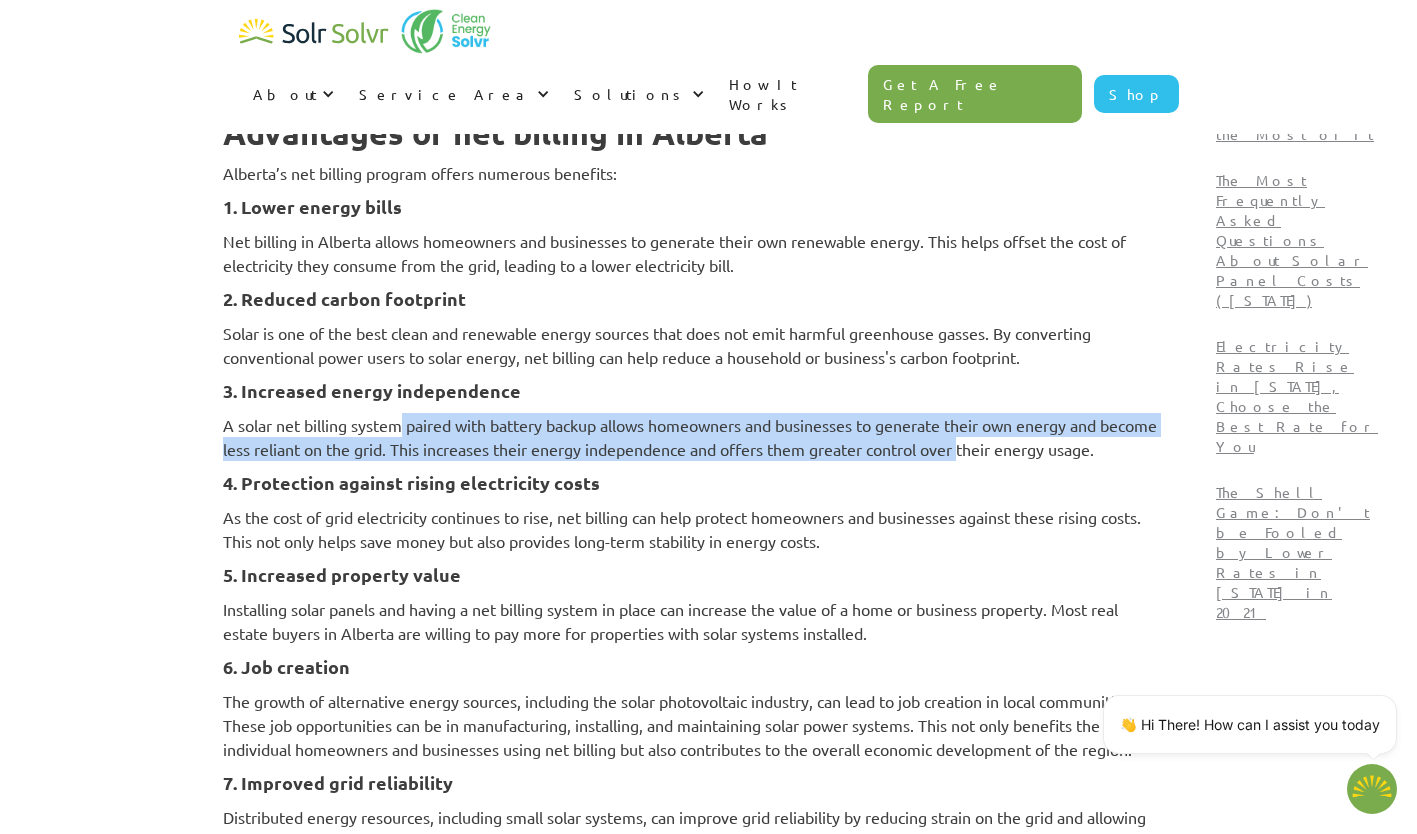 drag, startPoint x: 459, startPoint y: 426, endPoint x: 1045, endPoint y: 441, distance: 586.19196 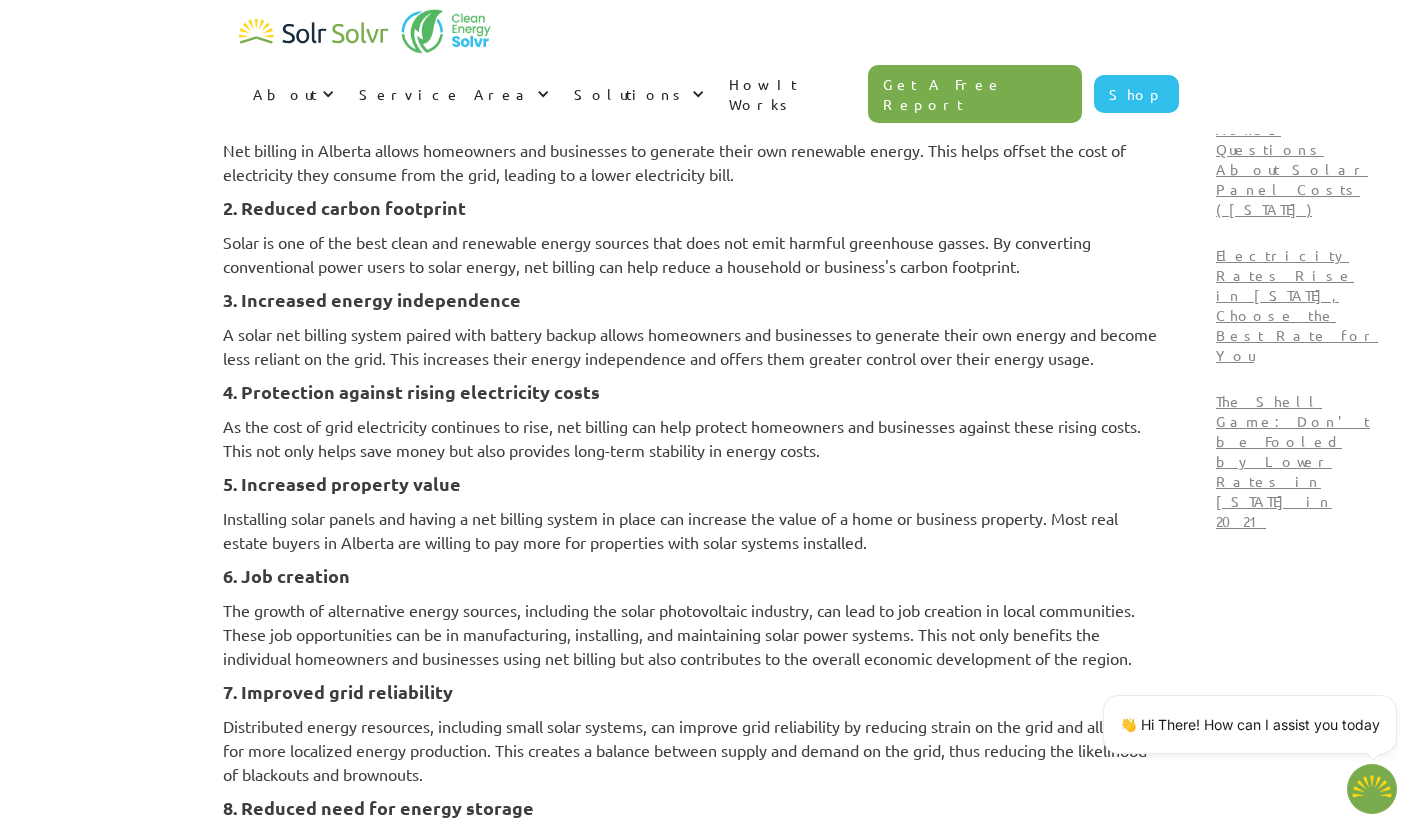 scroll, scrollTop: 3200, scrollLeft: 0, axis: vertical 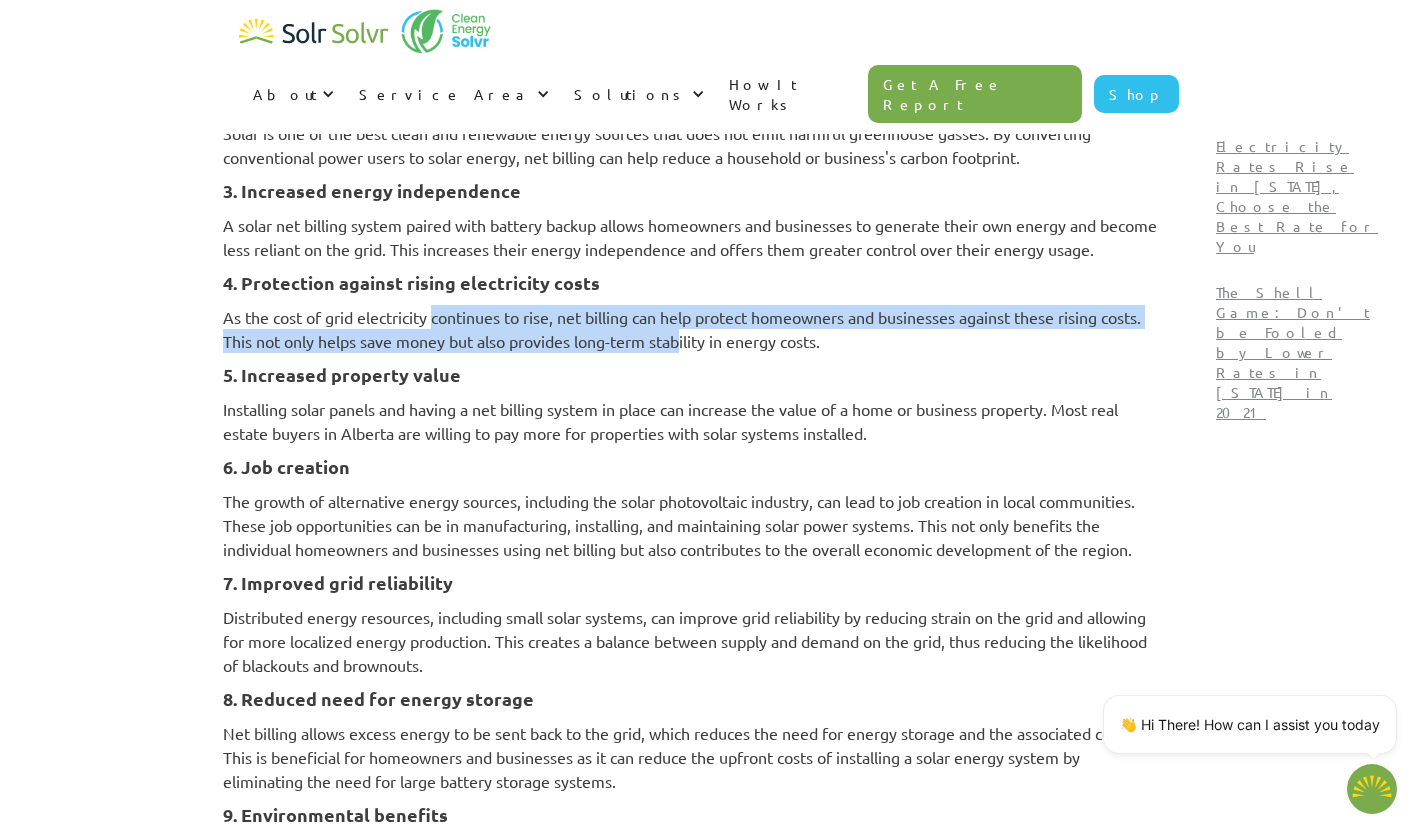 drag, startPoint x: 450, startPoint y: 336, endPoint x: 699, endPoint y: 363, distance: 250.45958 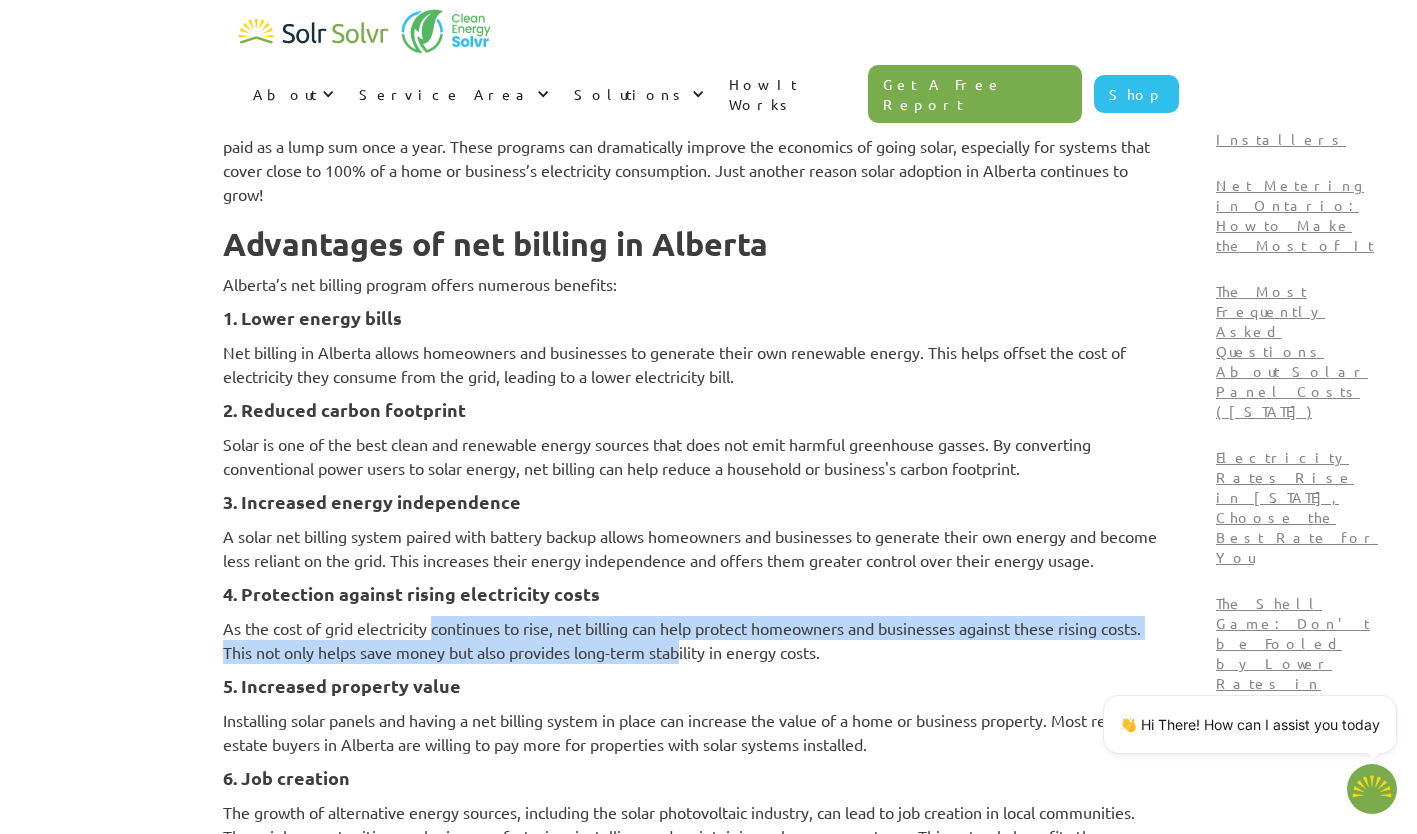 scroll, scrollTop: 2600, scrollLeft: 0, axis: vertical 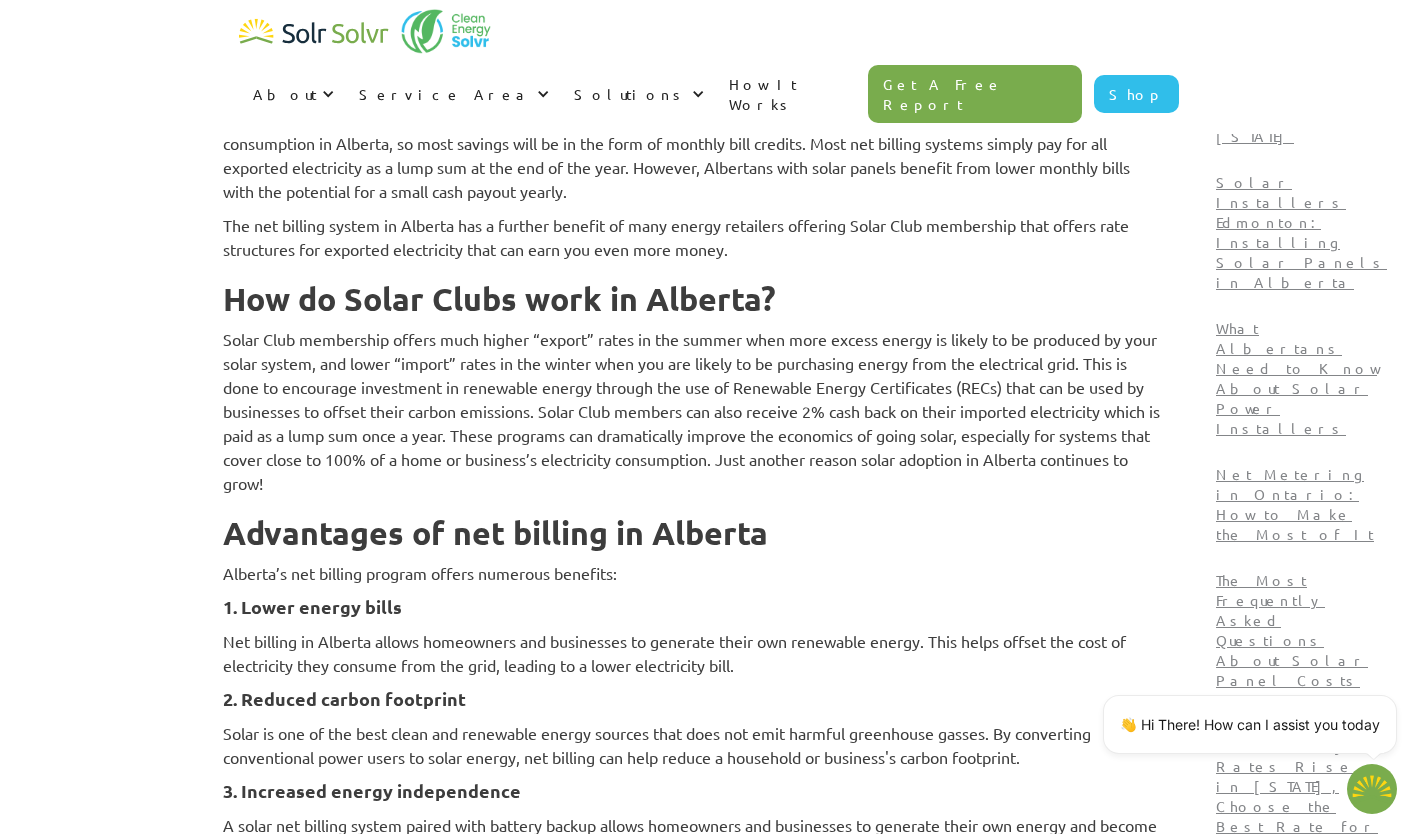 type on "x" 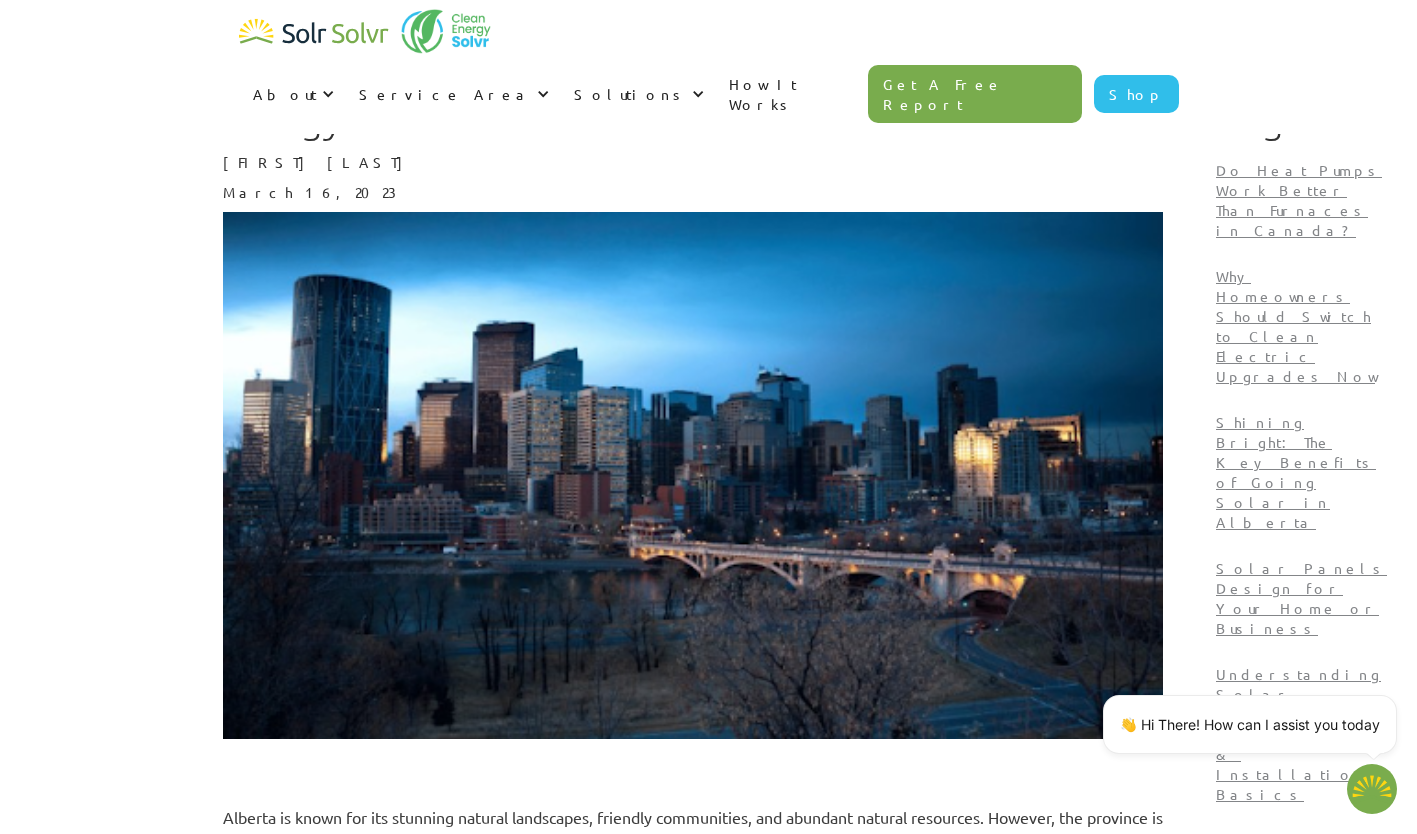scroll, scrollTop: 0, scrollLeft: 0, axis: both 